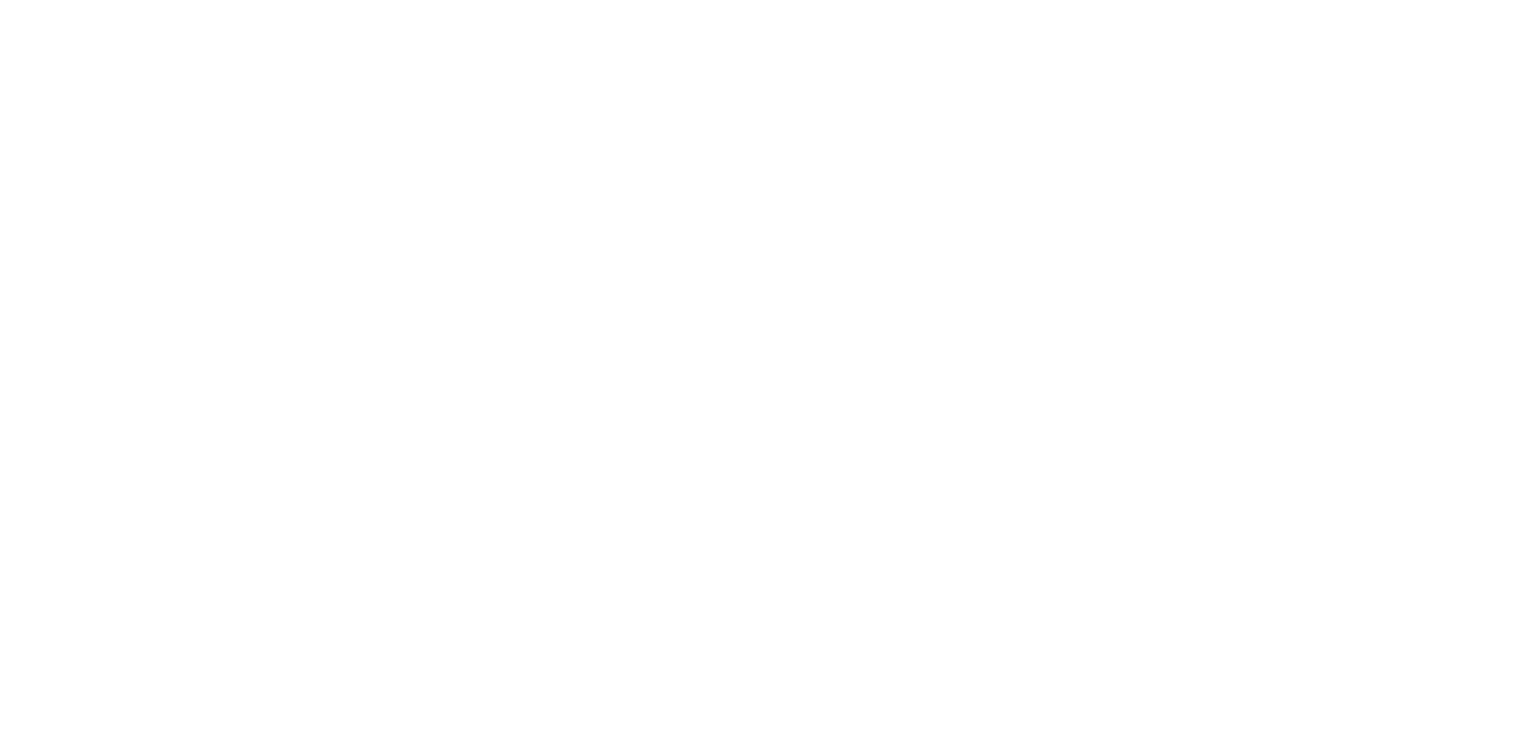scroll, scrollTop: 0, scrollLeft: 0, axis: both 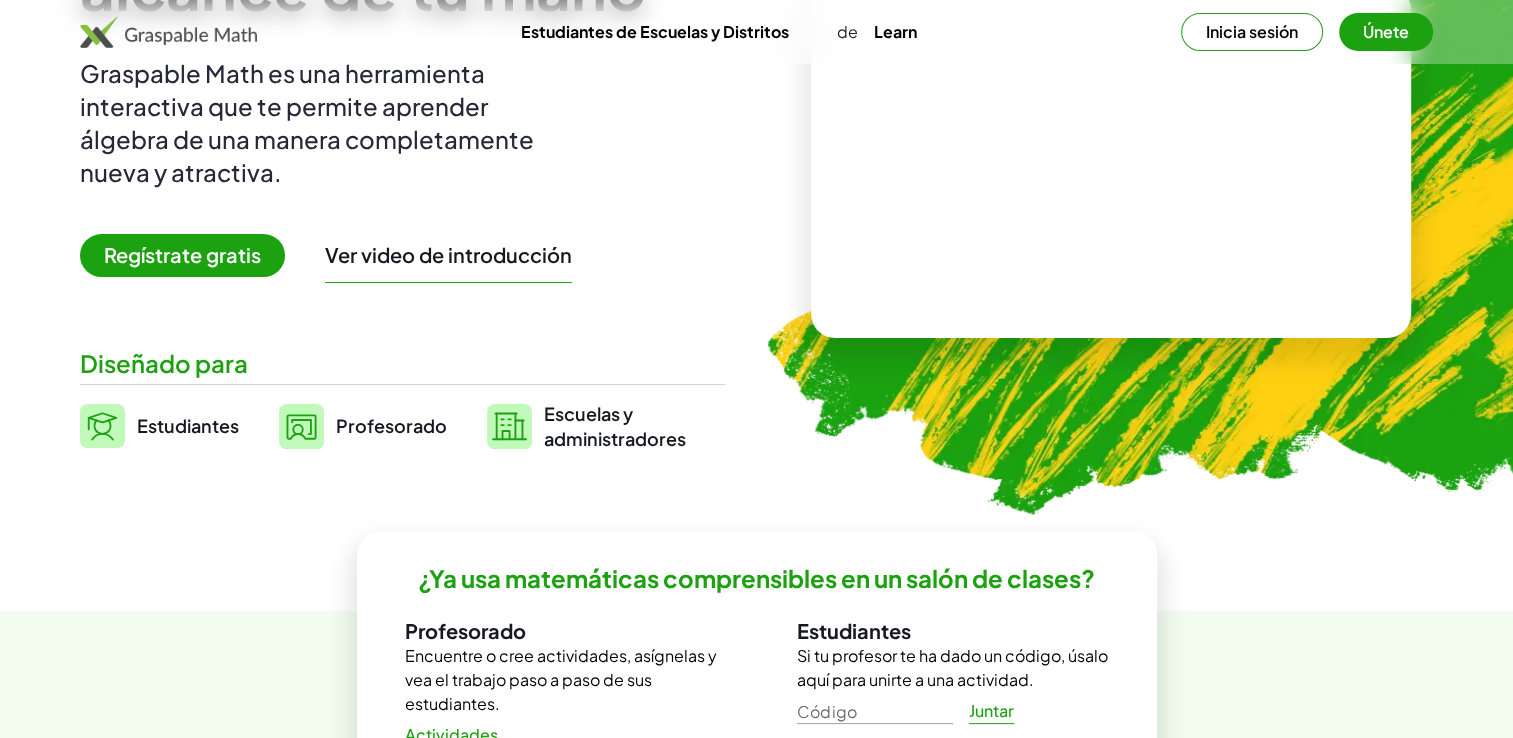 click on "Regístrate gratis" at bounding box center [182, 255] 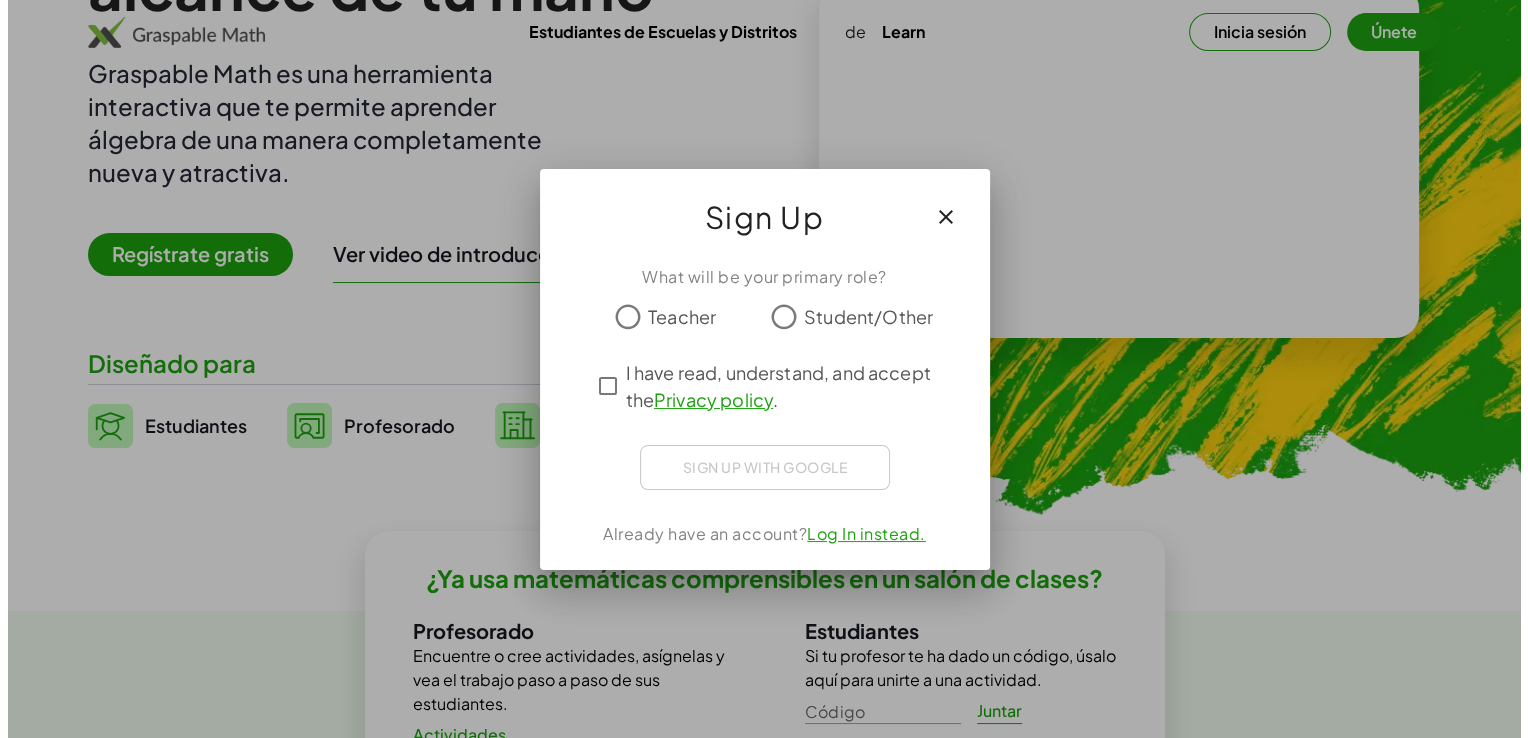 scroll, scrollTop: 0, scrollLeft: 0, axis: both 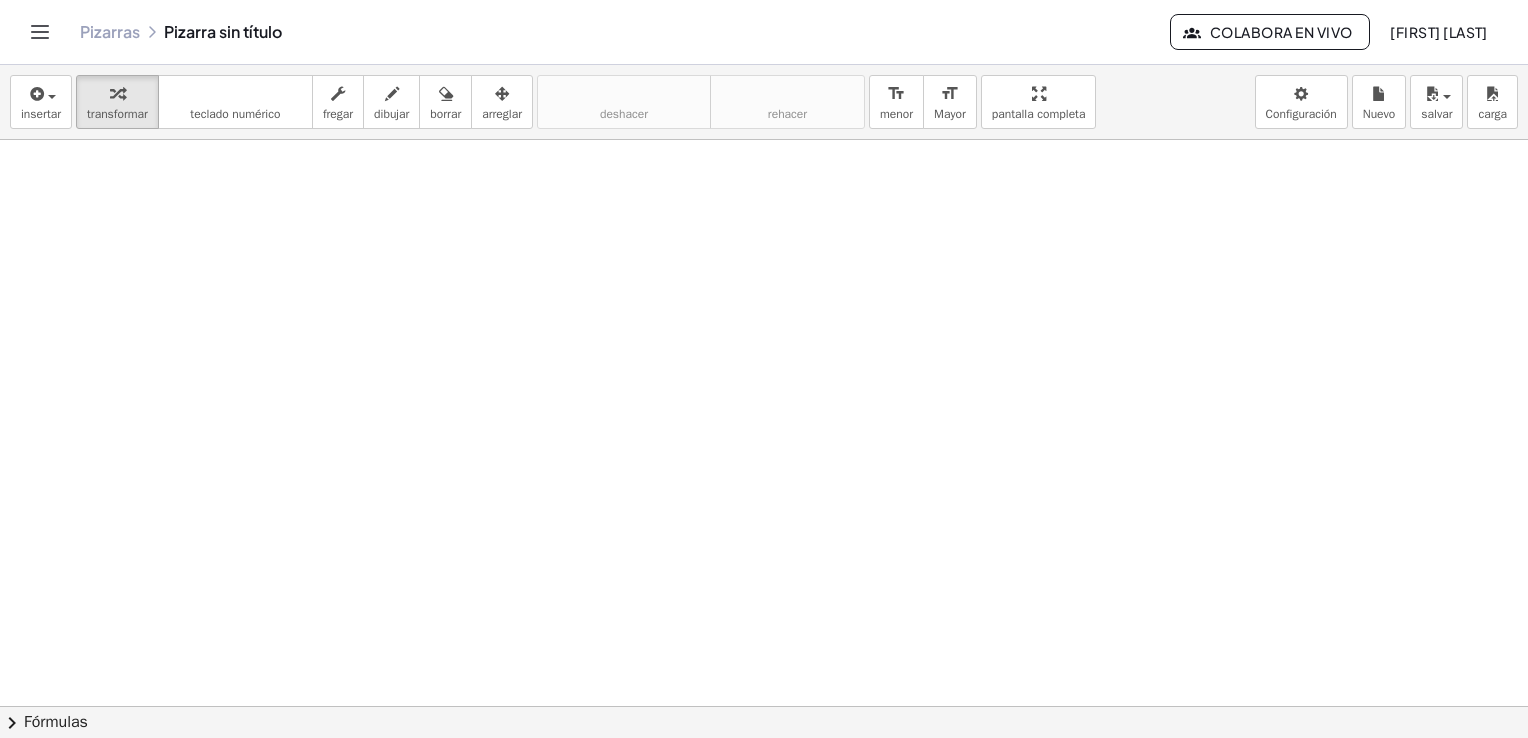 click on "Pizarras Pizarra sin título Colabora en vivo  Lizandra Gabriela Padilla Cortez" at bounding box center [764, 32] 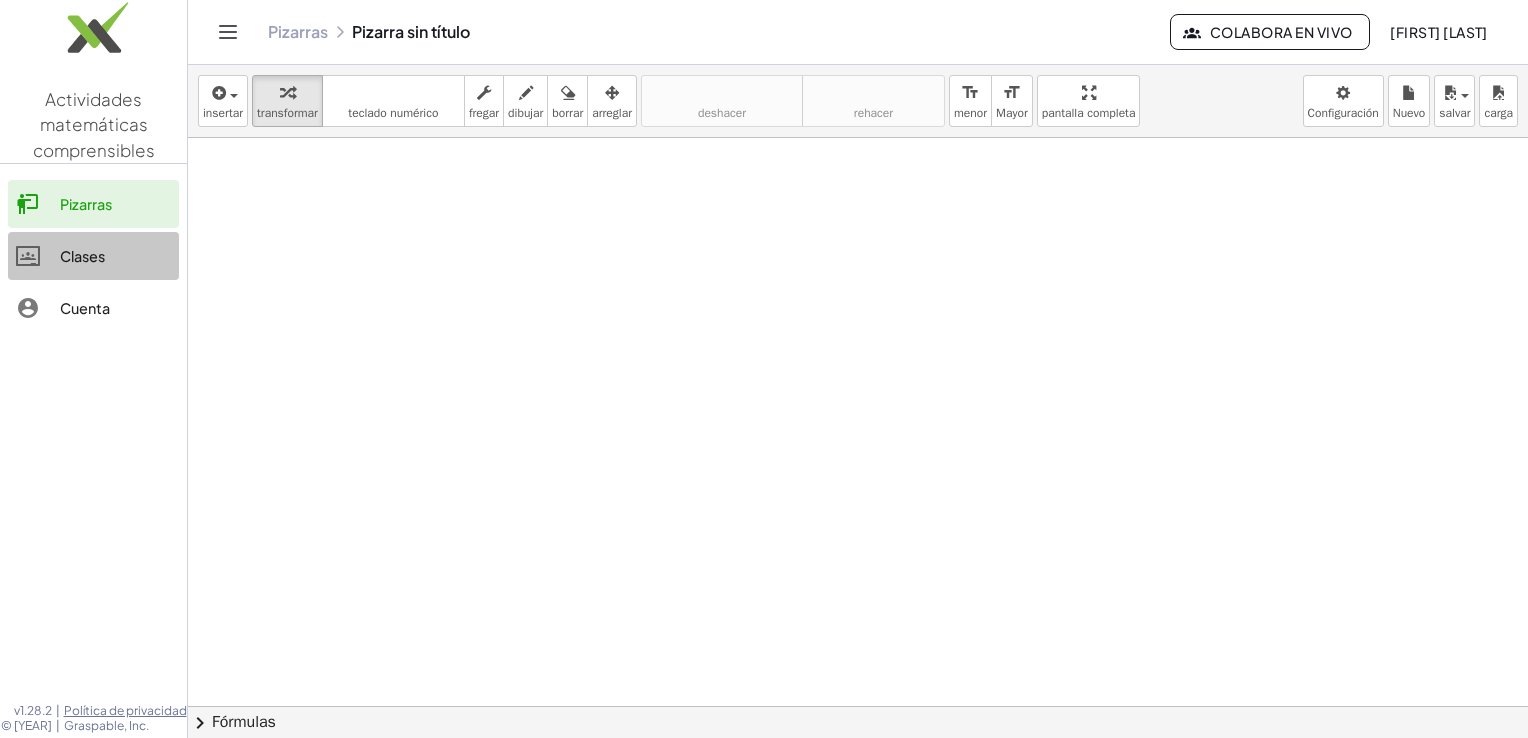 click on "Clases" 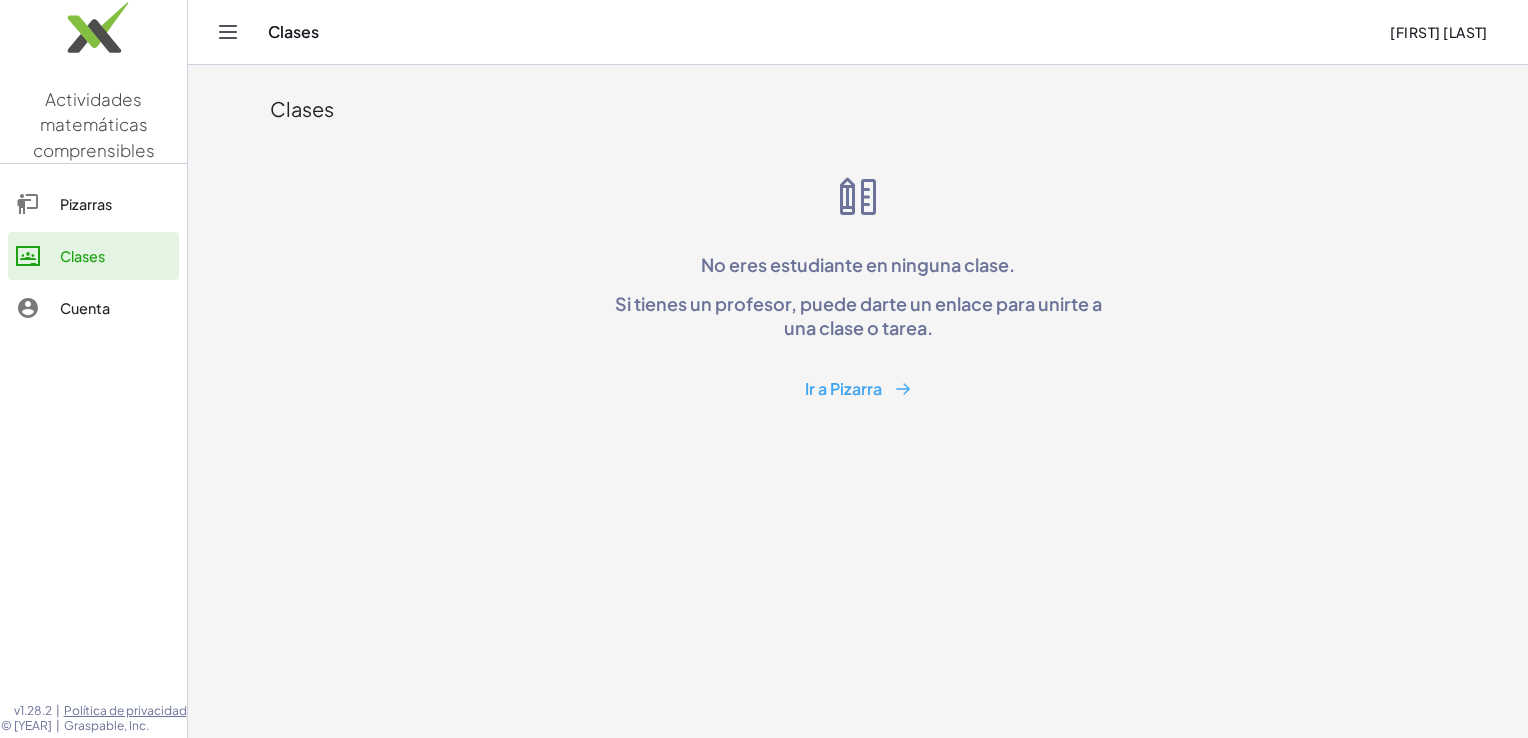 click on "Ir a Pizarra" at bounding box center (858, 389) 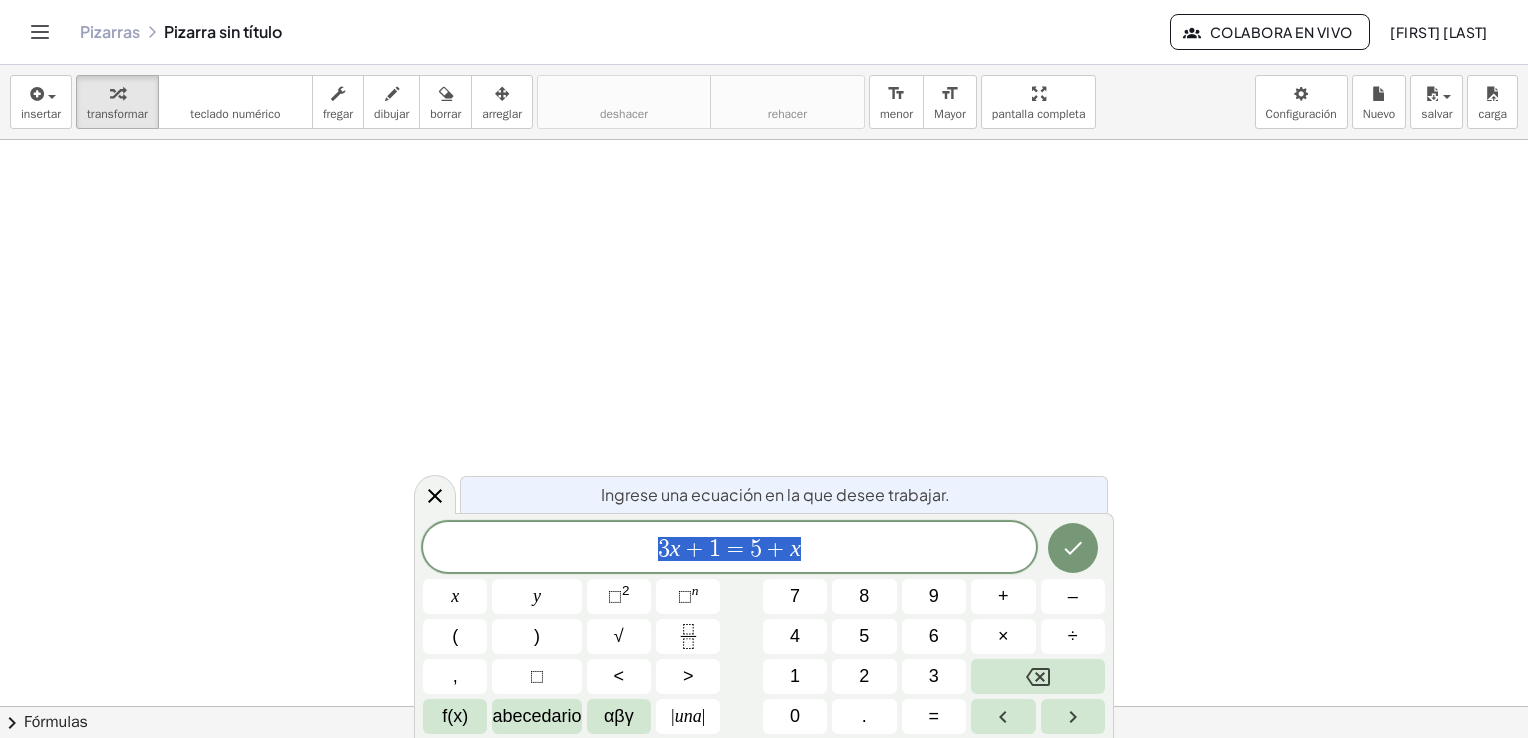 scroll, scrollTop: 0, scrollLeft: 0, axis: both 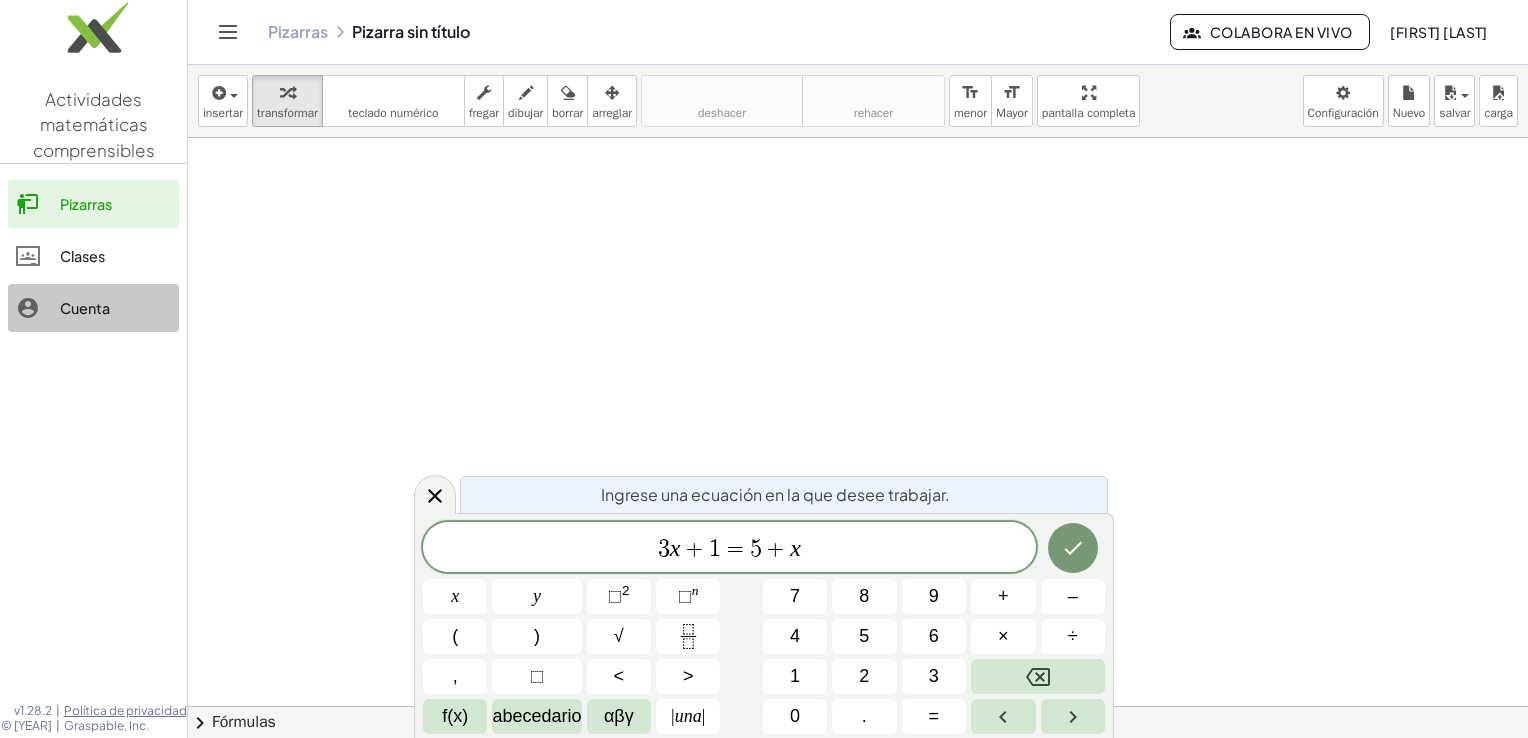 click on "Cuenta" 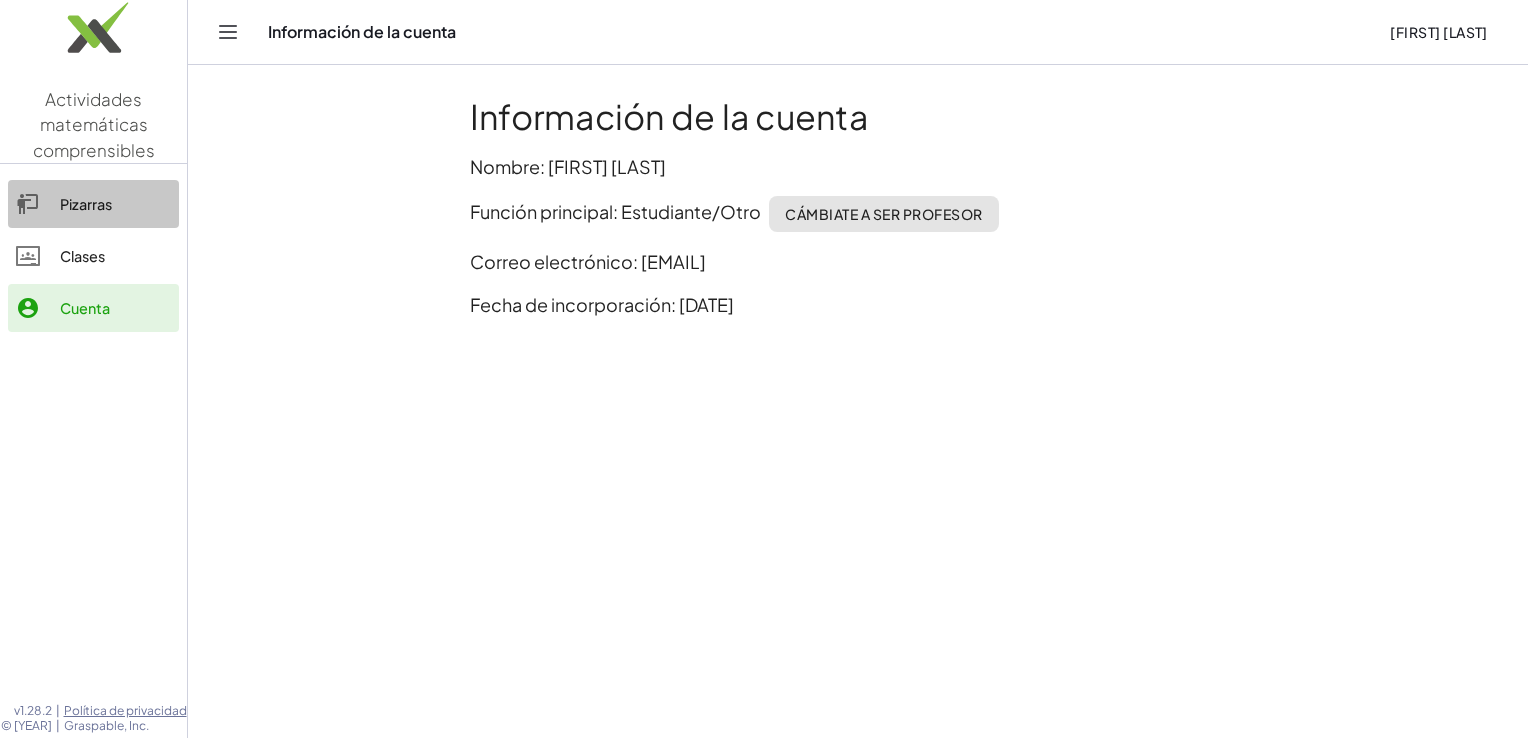 click on "Pizarras" 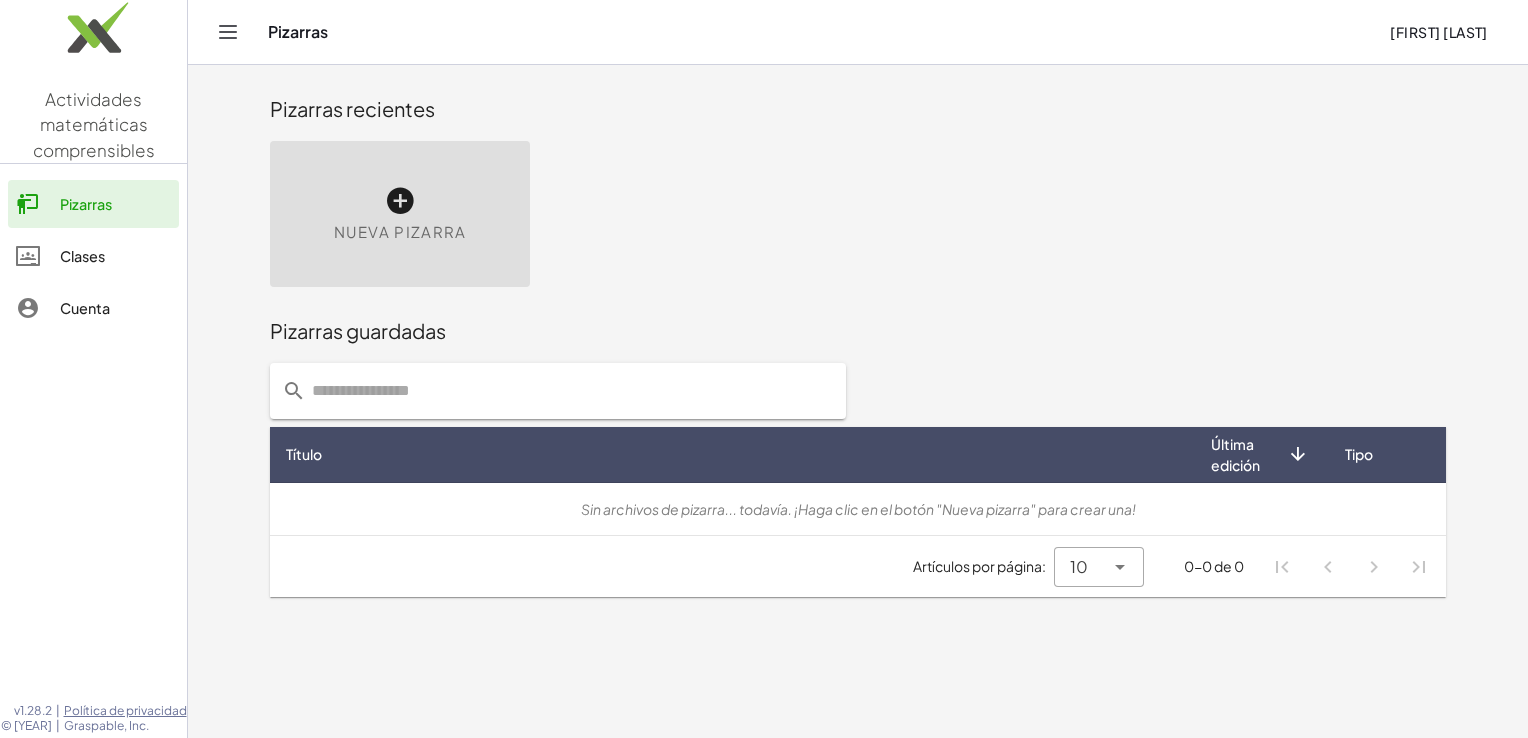 click on "Pizarras  Lizandra Gabriela Padilla Cortez" at bounding box center [858, 32] 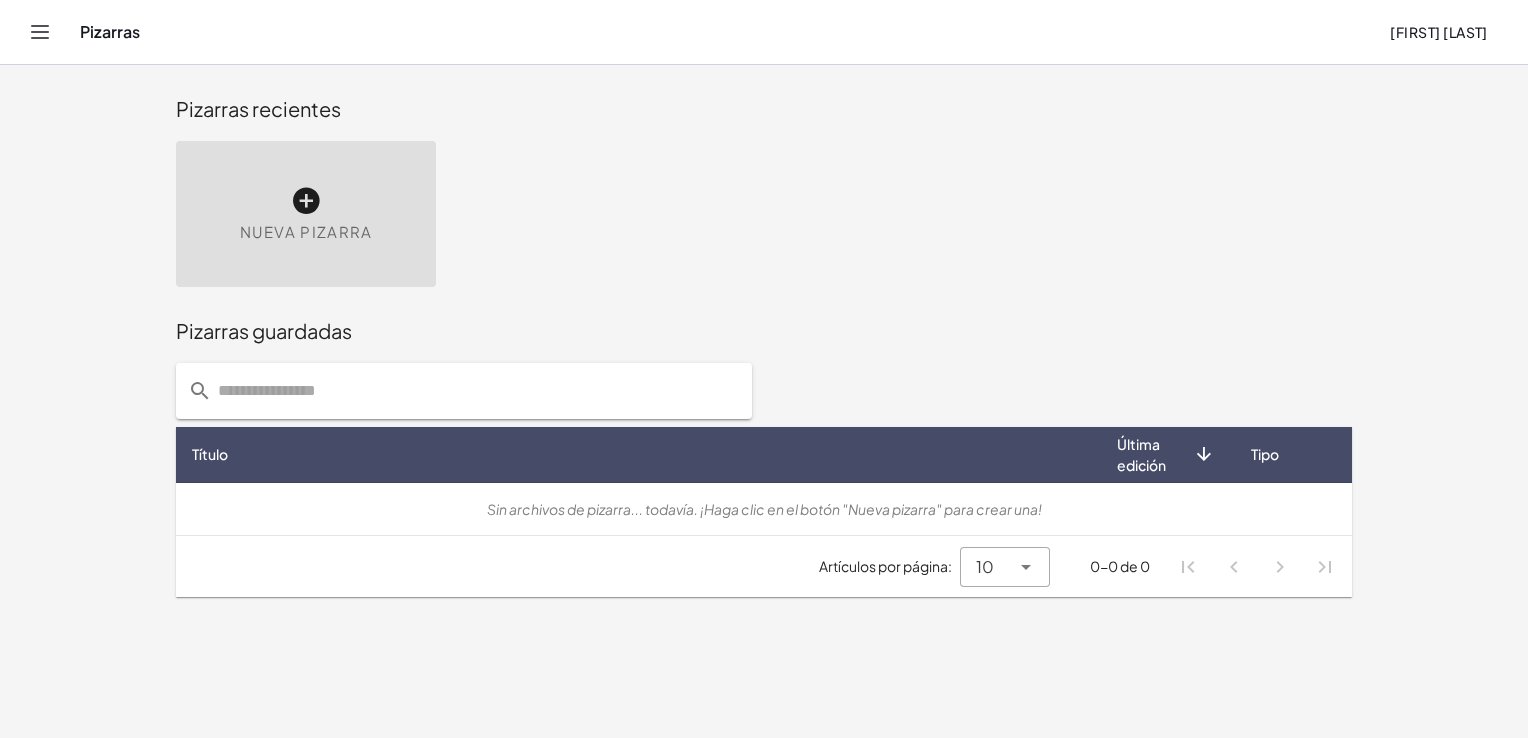 click 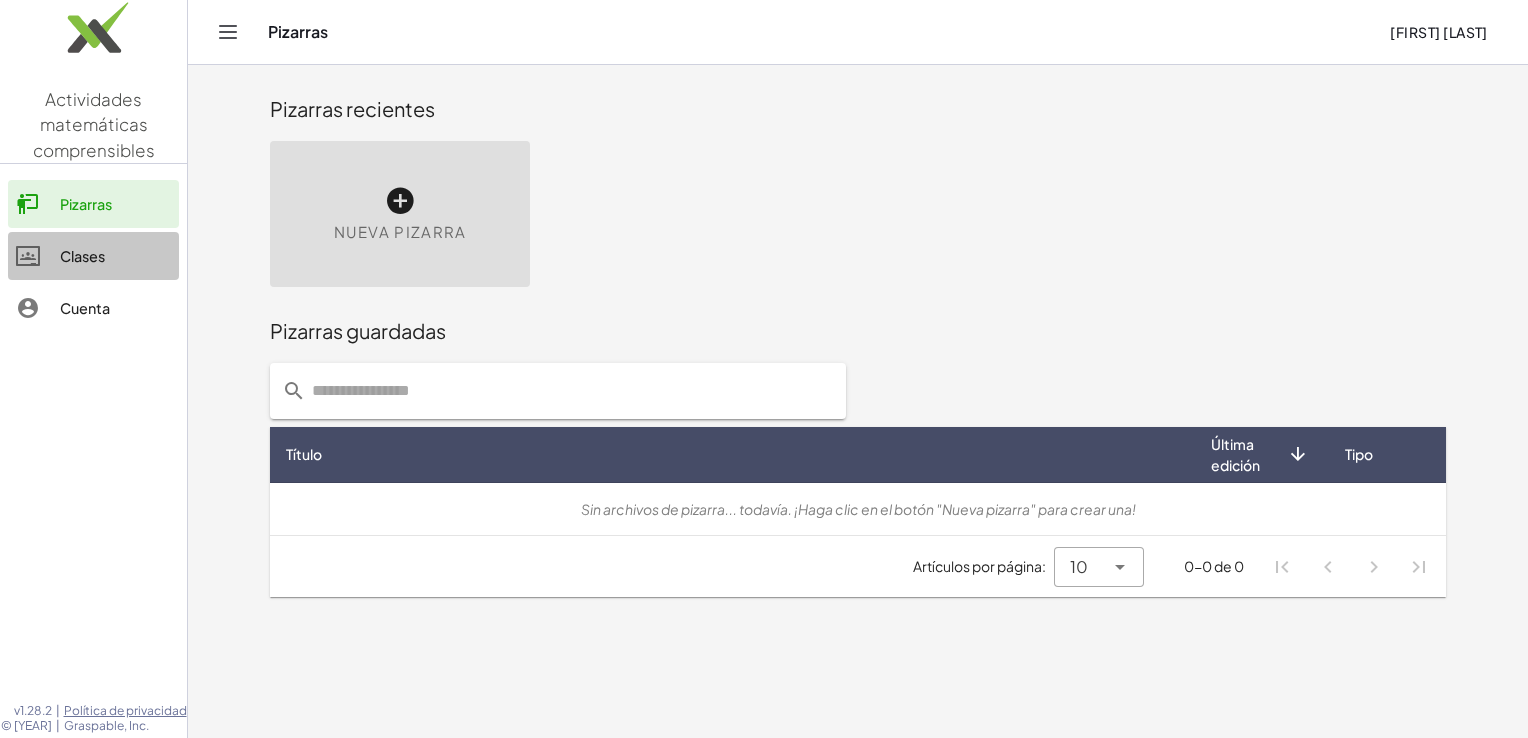 click on "Clases" 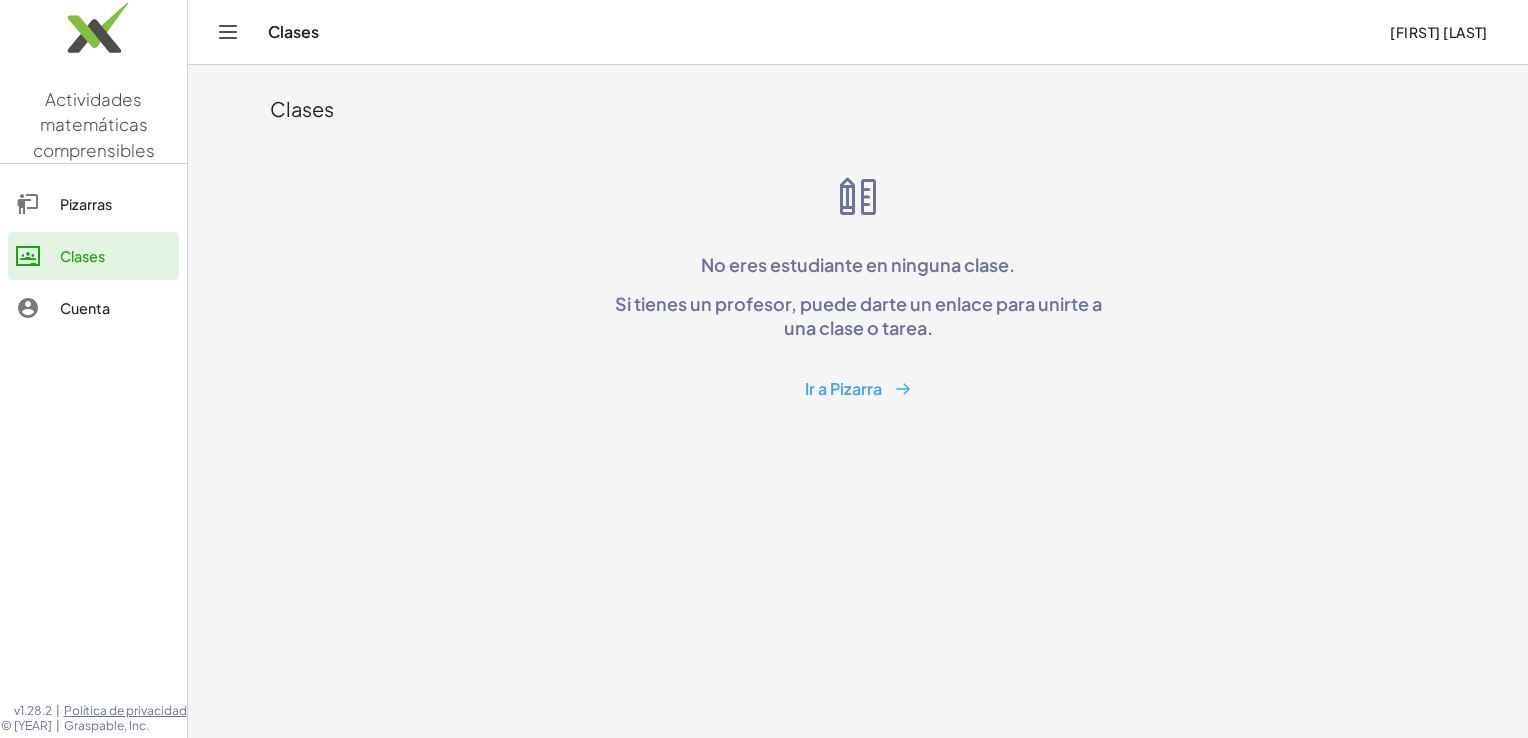 click on "Ir a Pizarra" at bounding box center [843, 389] 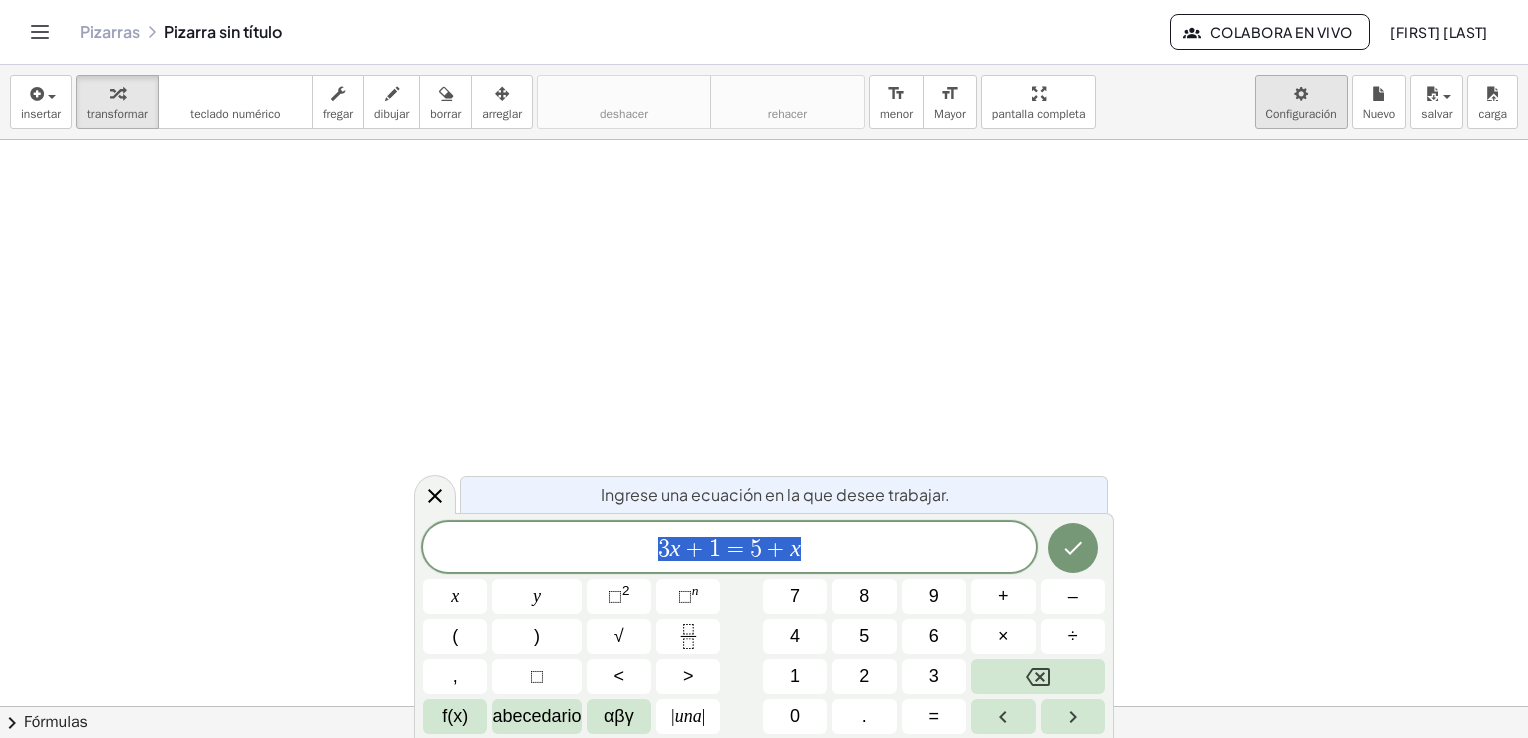 click on "Actividades matemáticas comprensibles Pizarras Clases Cuenta v1.28.2 | Política de privacidad © Año 2025 | Graspable, Inc. Pizarras Pizarra sin título Colabora en vivo  Lizandra Gabriela Padilla Cortez   insertar select one: Math Expression Function Text Youtube Video Graphing Geometry Geometry 3D transformar teclado teclado numérico fregar dibujar borrar arreglar deshacer deshacer rehacer rehacer format_size menor format_size Mayor pantalla completa carga   salvar Nuevo Configuración × chevron_right  Fórmulas
Drag one side of a formula onto a highlighted expression on the canvas to apply it.
Quadratic Formula
+ · a · x 2 + · b · x + c = 0
⇔
x = · ( − b ± 2 √ ( + b 2 − · 4 · a · c ) ) · 2 · a
+ x 2 + · p · x + q = 0" at bounding box center [764, 369] 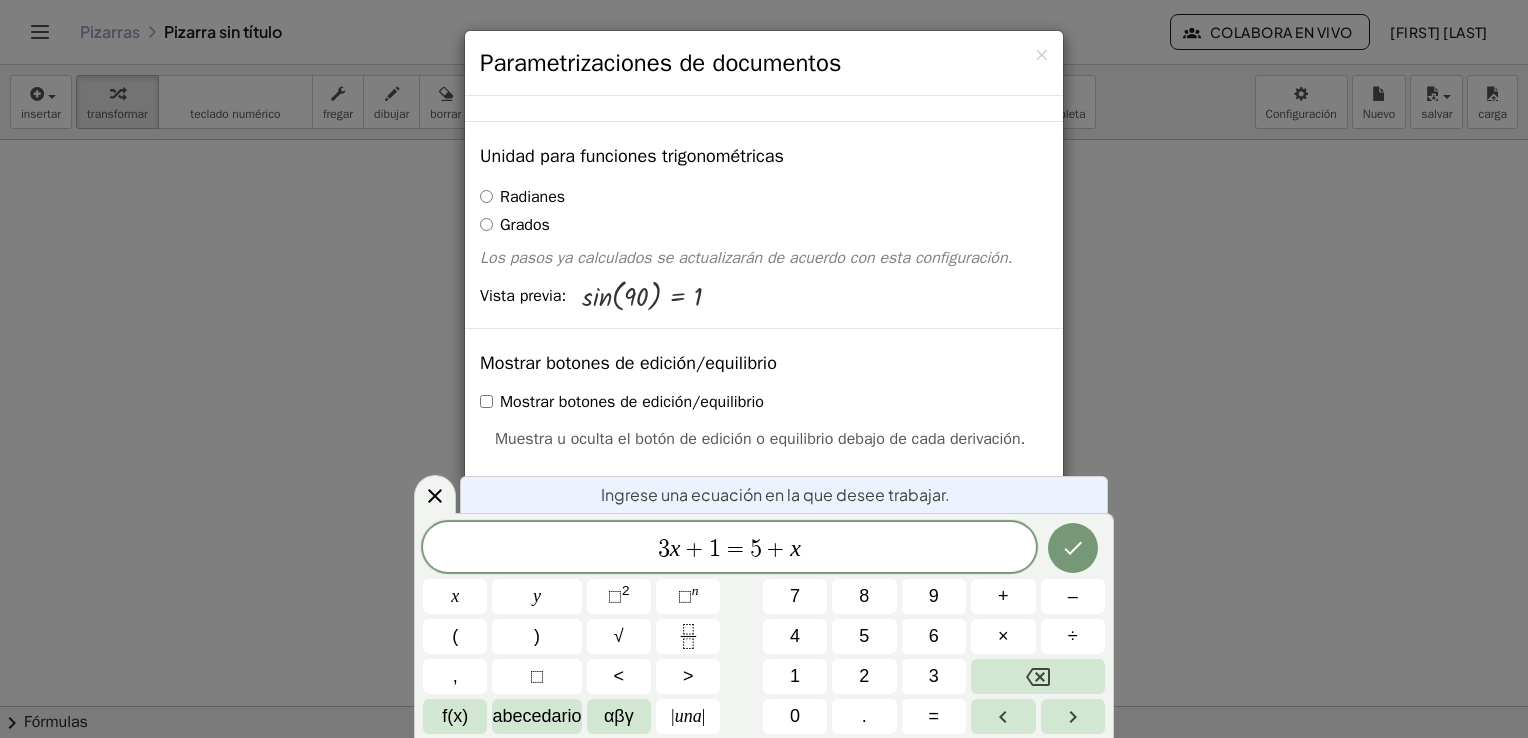 scroll, scrollTop: 260, scrollLeft: 0, axis: vertical 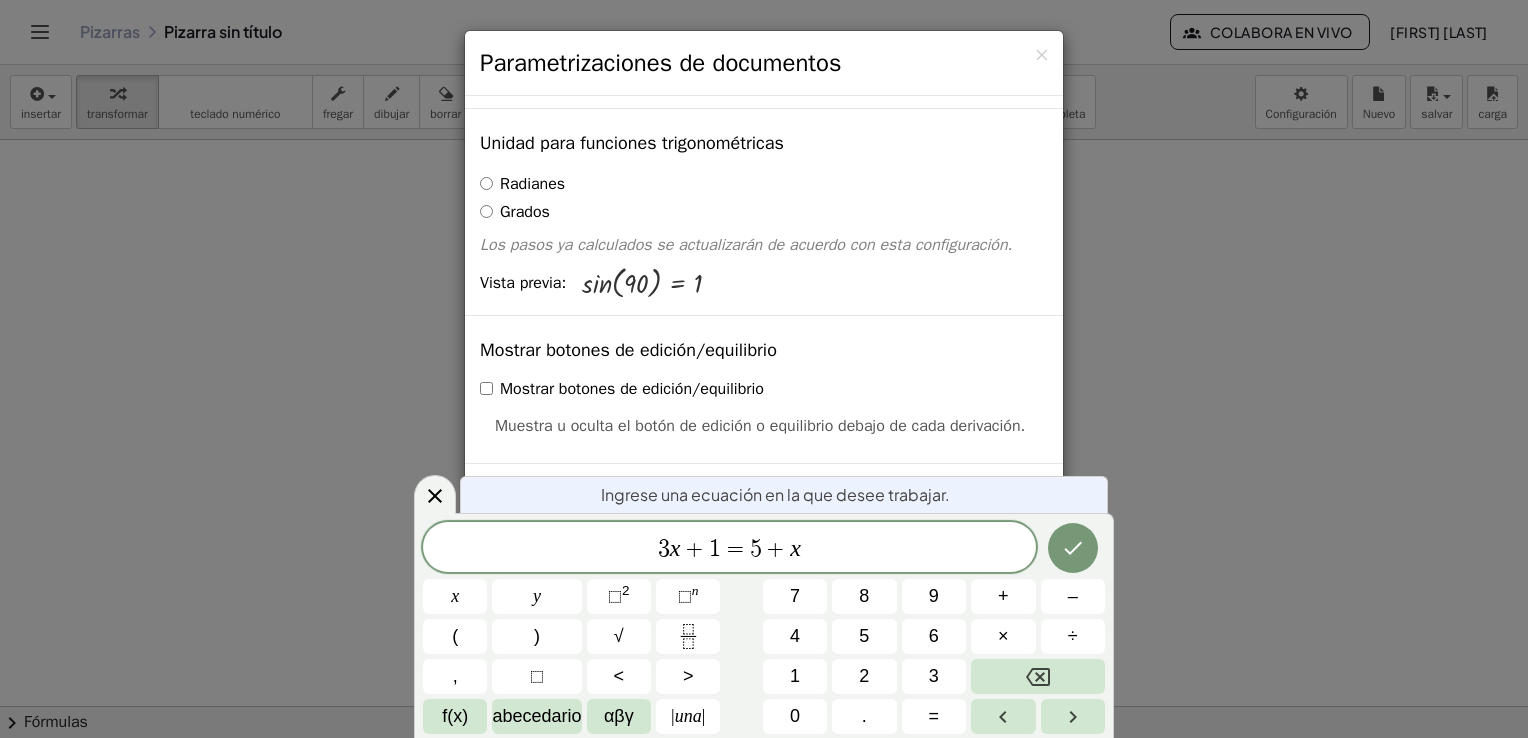 click on "× Parametrizaciones de documentos Esta configuración se guarda con el documento en el que está trabajando actualmente.
Reescritura de ecuaciones mediante arrastre
Desactivar el arrastre
Arrastrando
Arrastrar y simplificar
Arrastre un término a través del signo igual para aplicar la operación inversa a ambos lados. Mostrará los términos inversos en ambos lados de la ecuación.
Unidad para funciones trigonométricas
Radianes
Grados
Los pasos ya calculados se actualizarán de acuerdo con esta configuración.
Vista previa:
sin ( , 90 ) = 1
Mostrar botones de edición/equilibrio
Mostrar botones de edición/equilibrio
Muestra u oculta el botón de edición o equilibrio debajo de cada derivación." at bounding box center [764, 369] 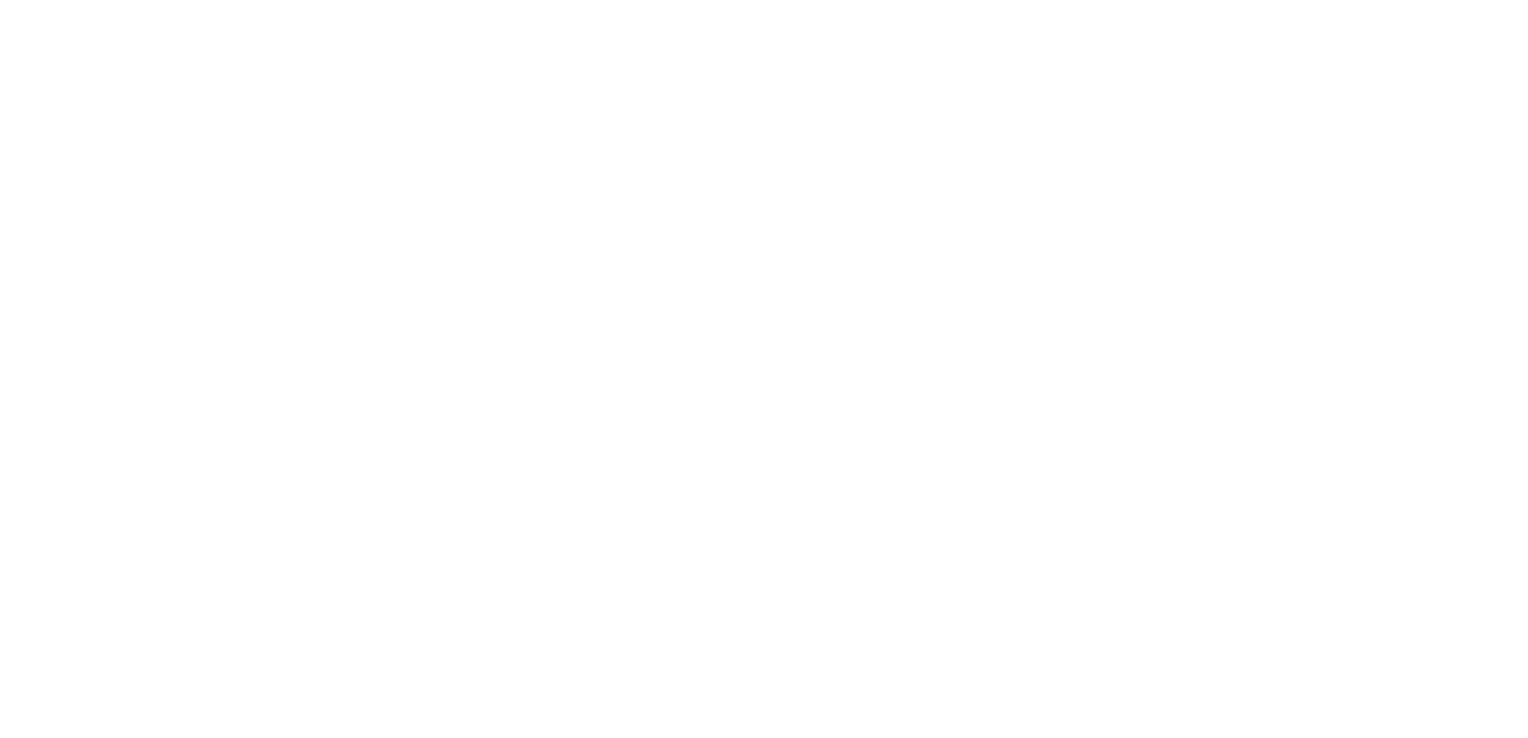 scroll, scrollTop: 0, scrollLeft: 0, axis: both 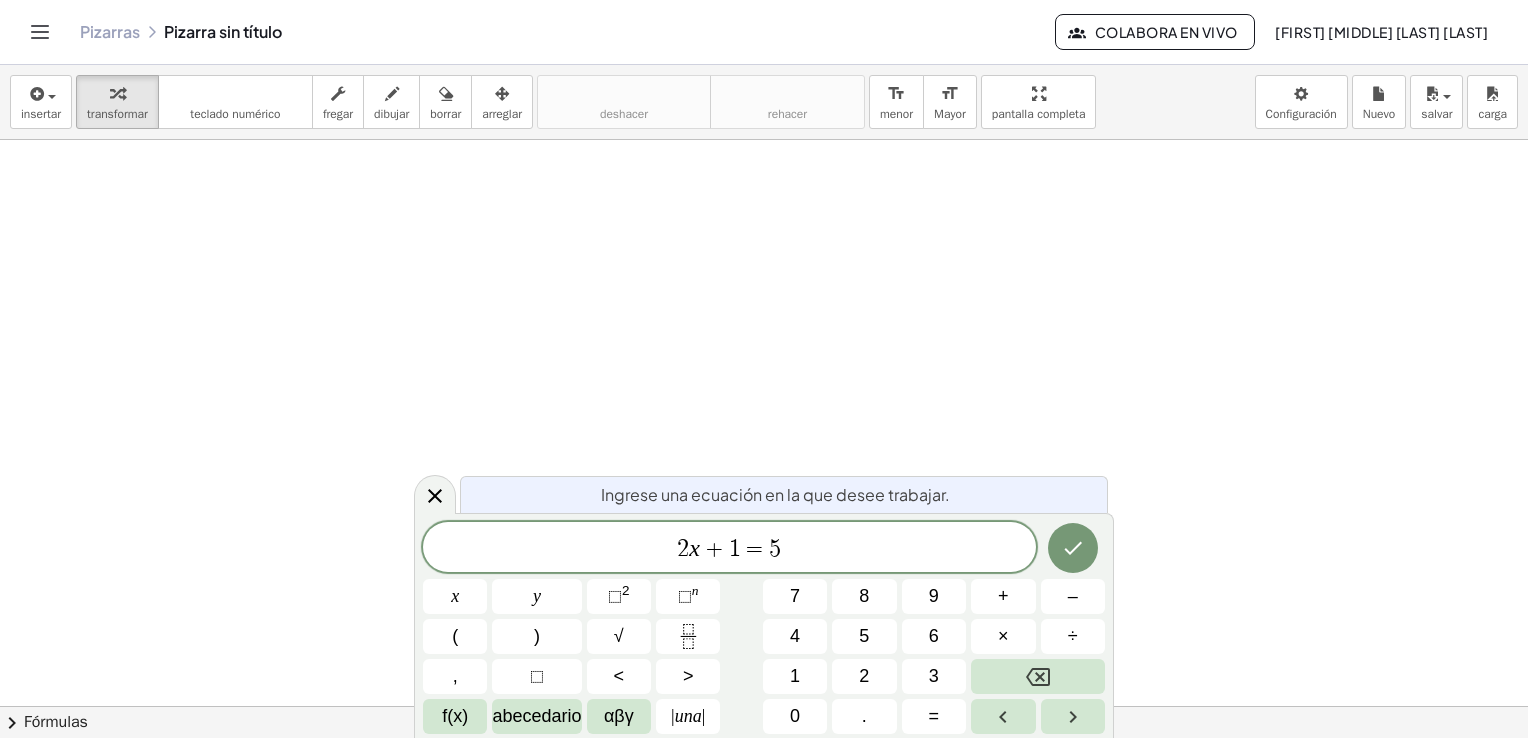 click 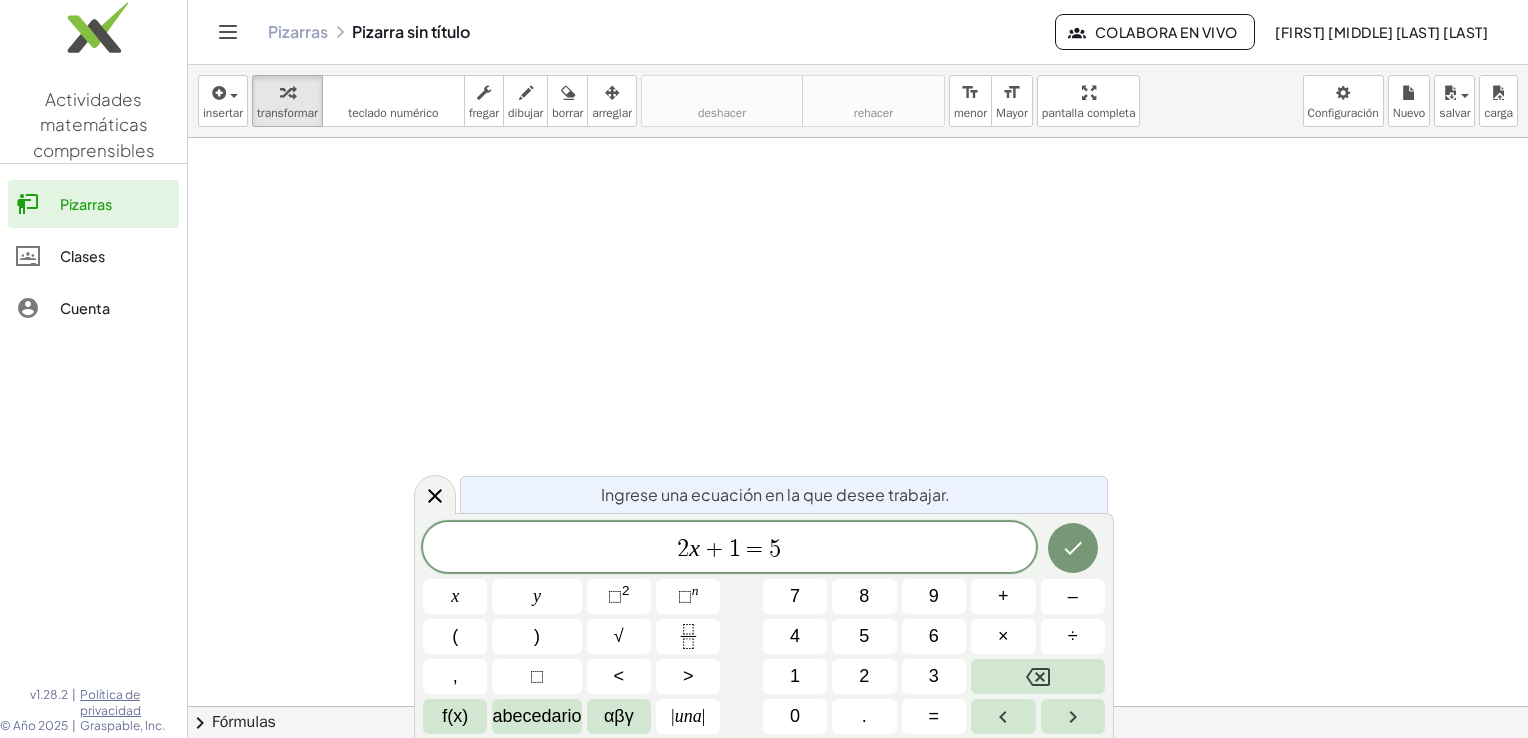click on "Clases" 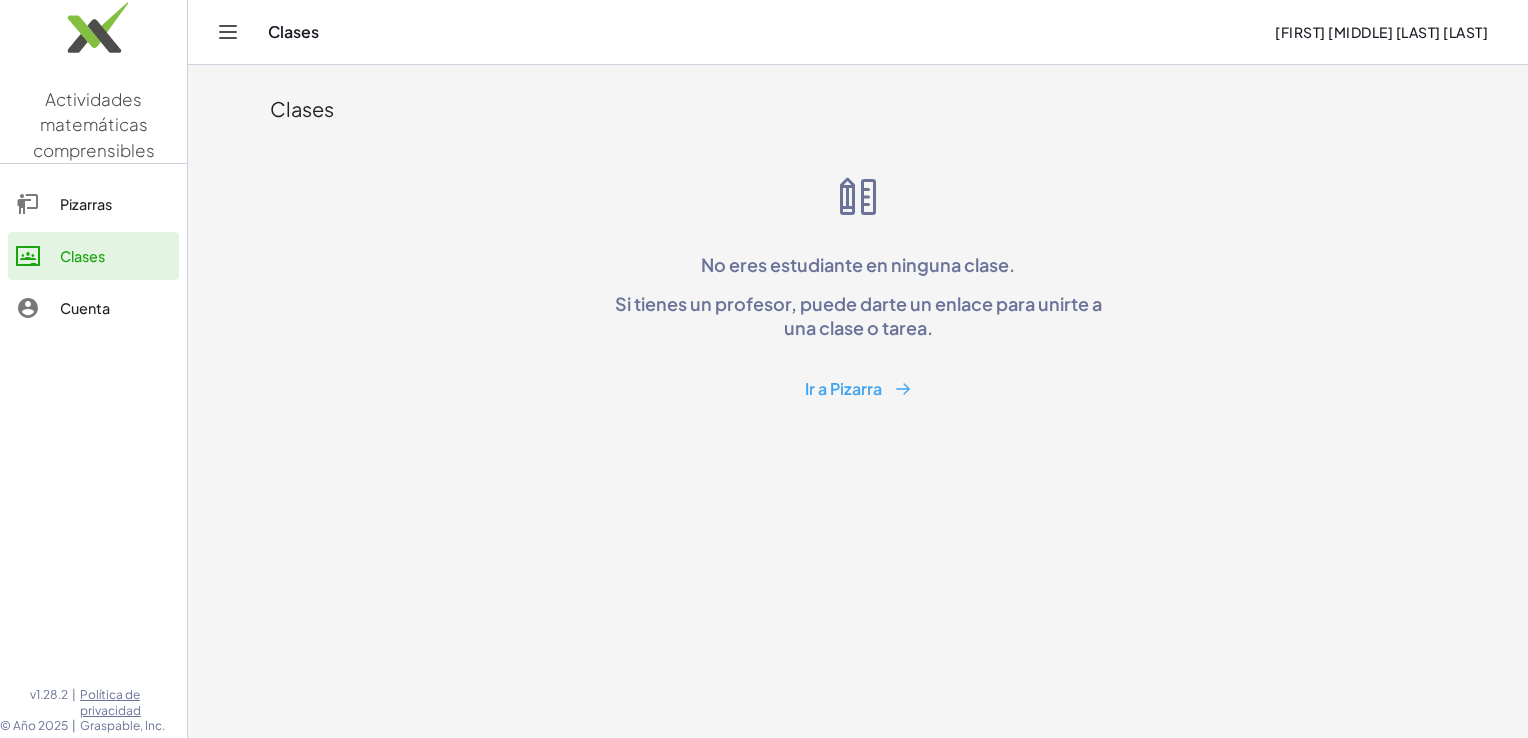 click on "Pizarras Clases Cuenta" at bounding box center [93, 258] 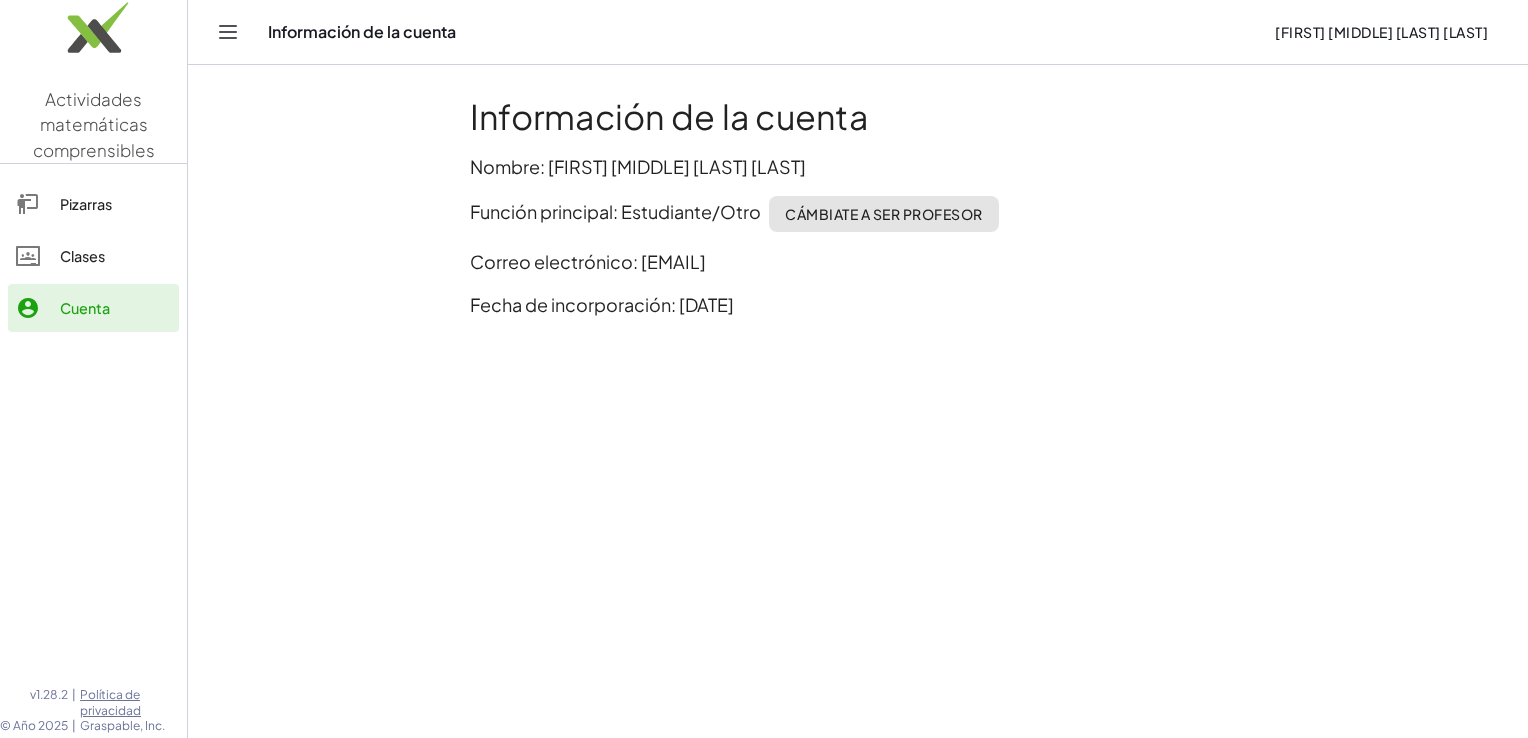 click on "Información de la cuenta Nombre: Lizandra Gabriela Padilla Cortez  Función principal: Estudiante/Otro  Cámbiate a ser profesor  Correo electrónico: lizandragabriela.padillacortez@unizacatecas.edu.mx  Fecha de incorporación: 4/8/2025" 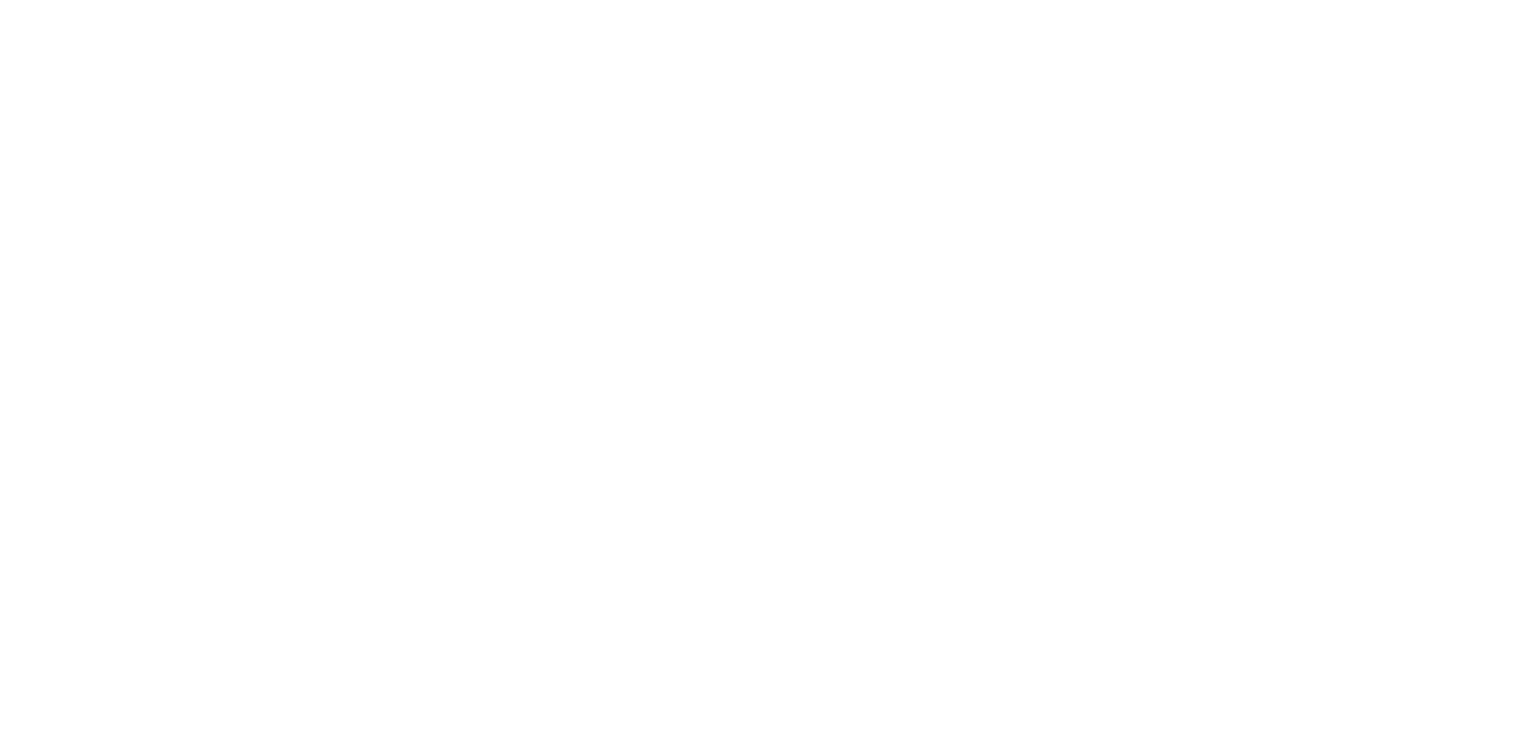 scroll, scrollTop: 0, scrollLeft: 0, axis: both 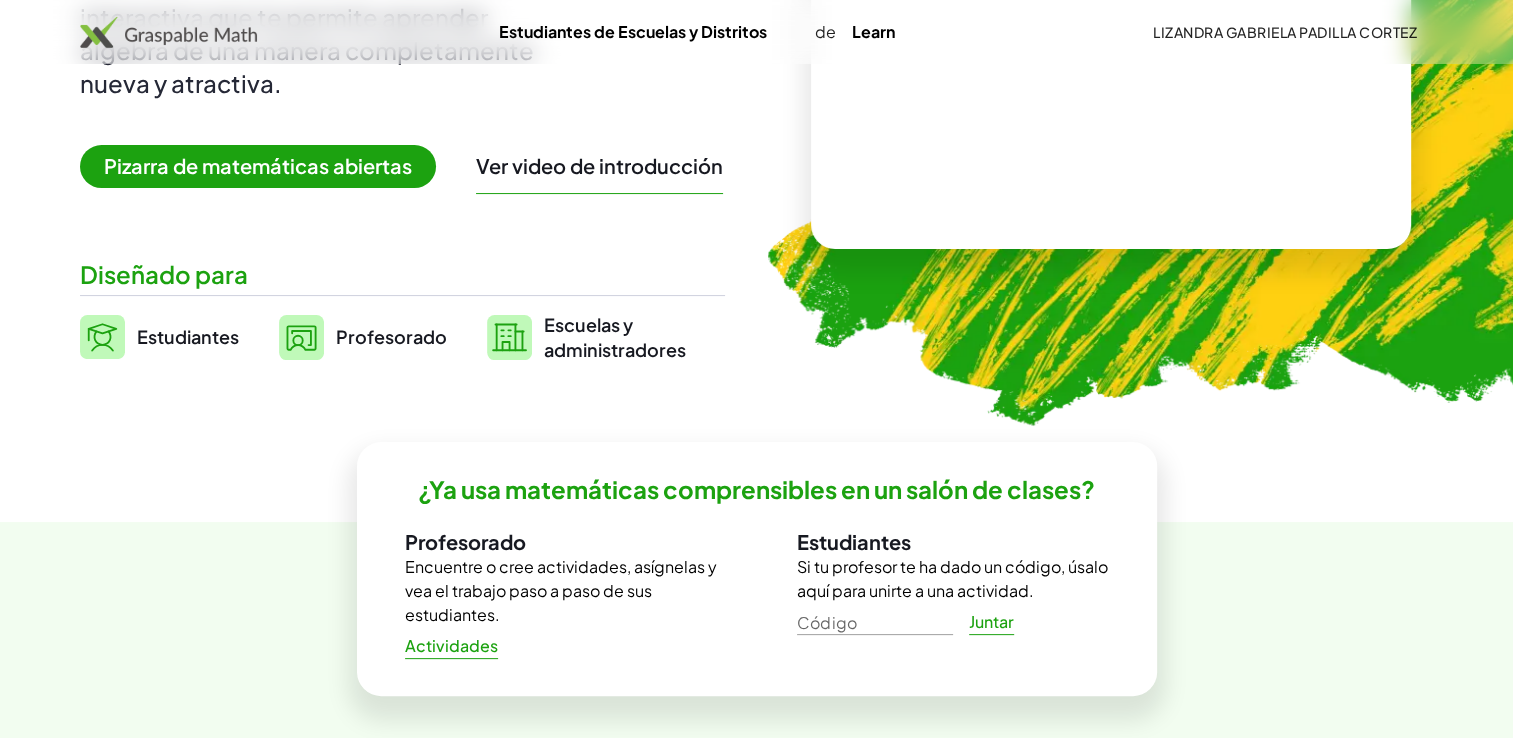 click on "Estudiantes" at bounding box center (188, 336) 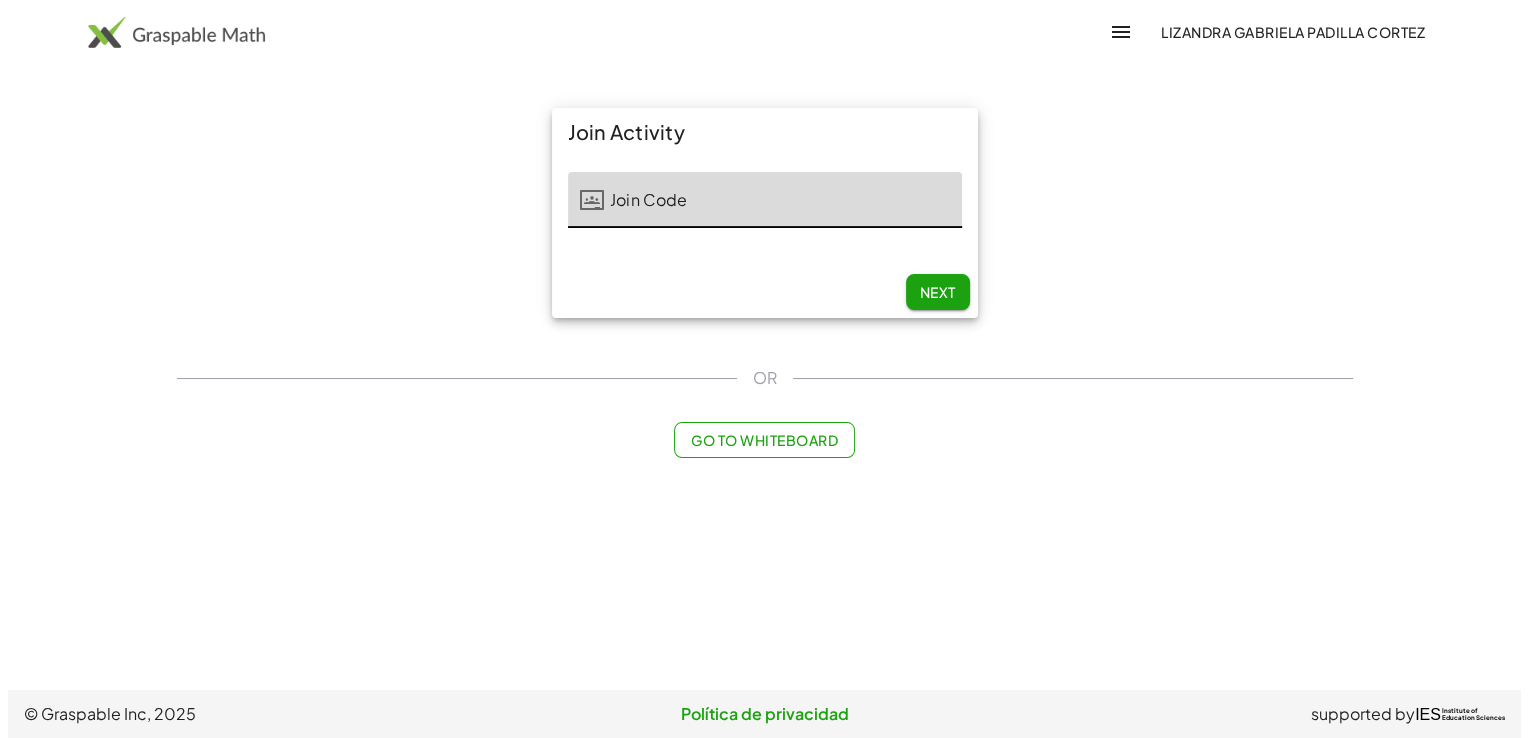 scroll, scrollTop: 0, scrollLeft: 0, axis: both 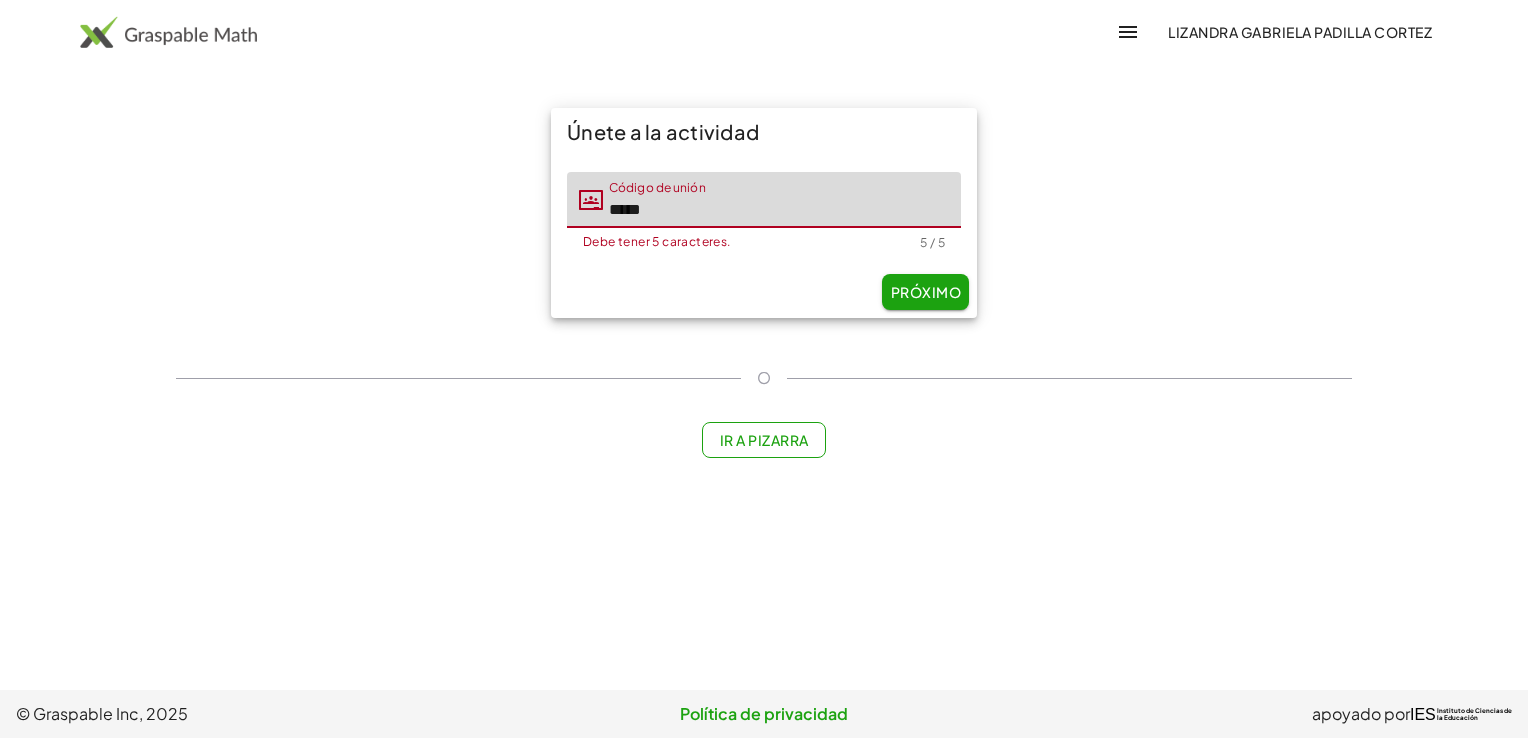 type on "*****" 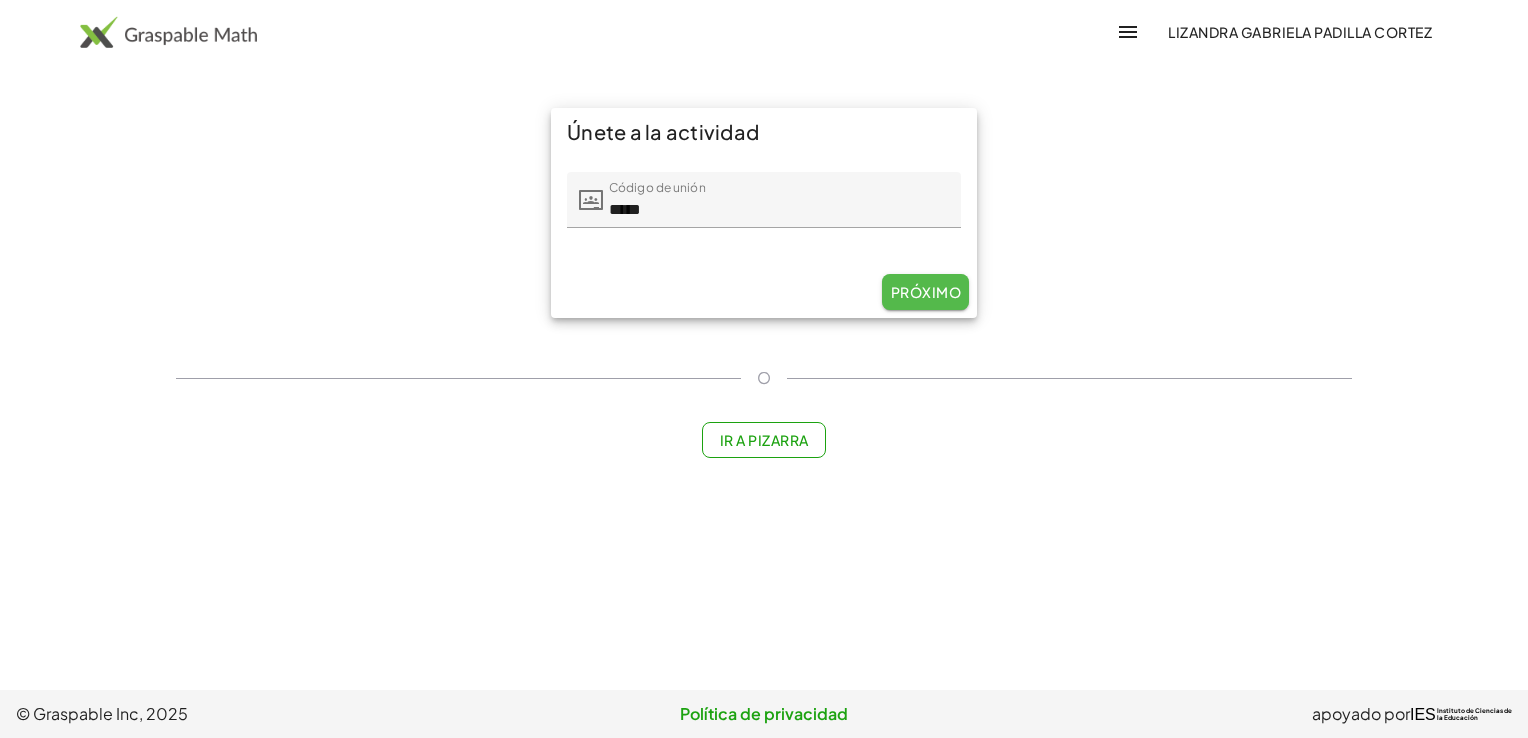 click on "Próximo" 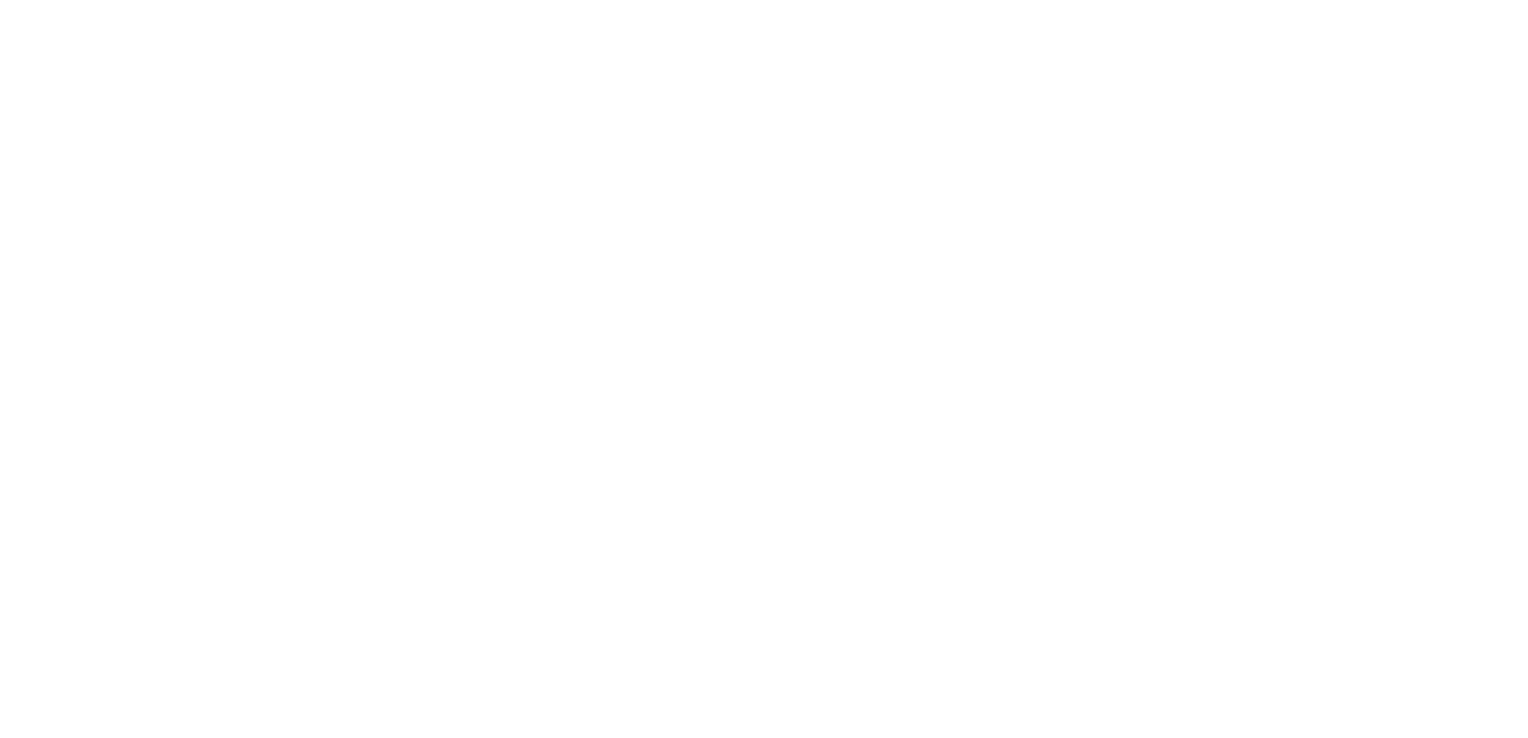 scroll, scrollTop: 0, scrollLeft: 0, axis: both 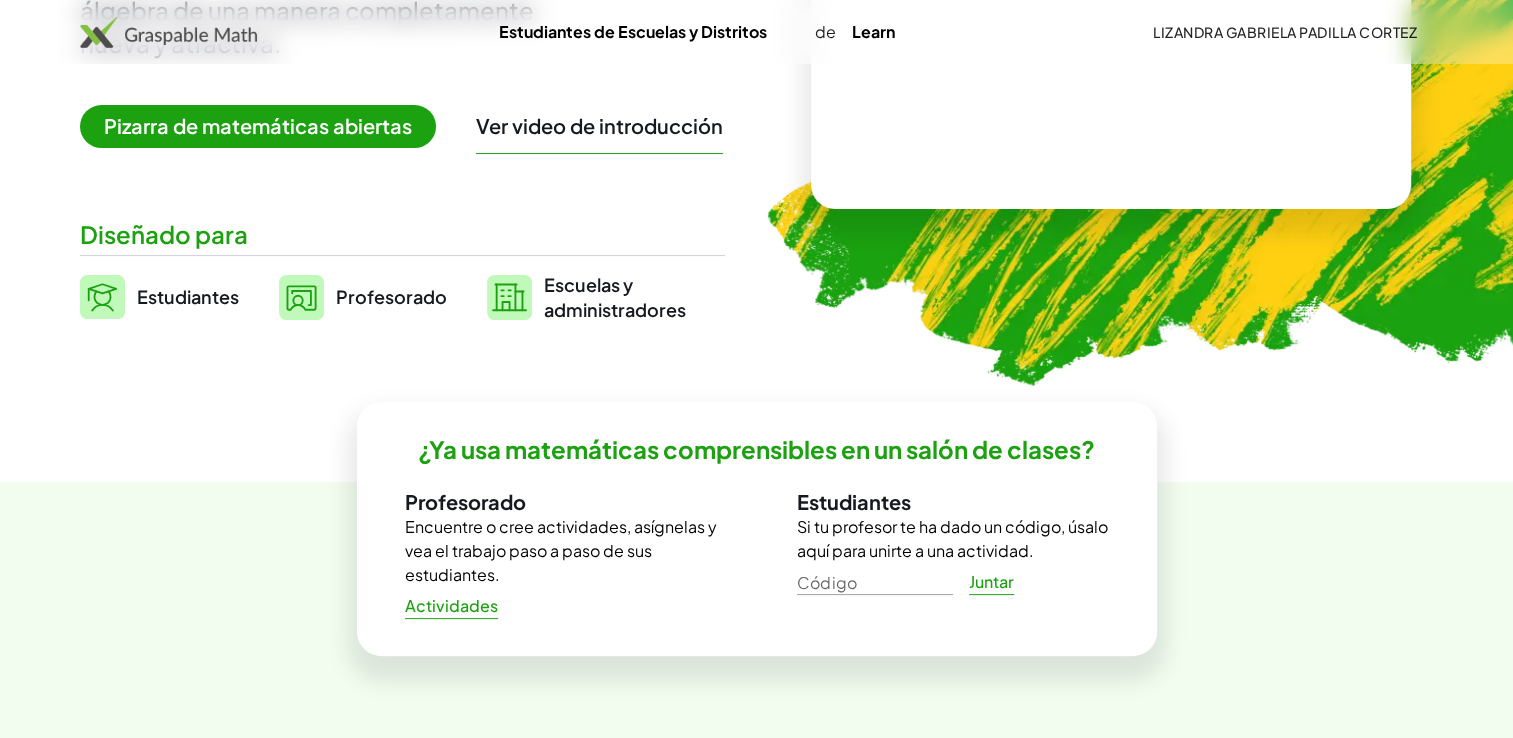 click on "Código" 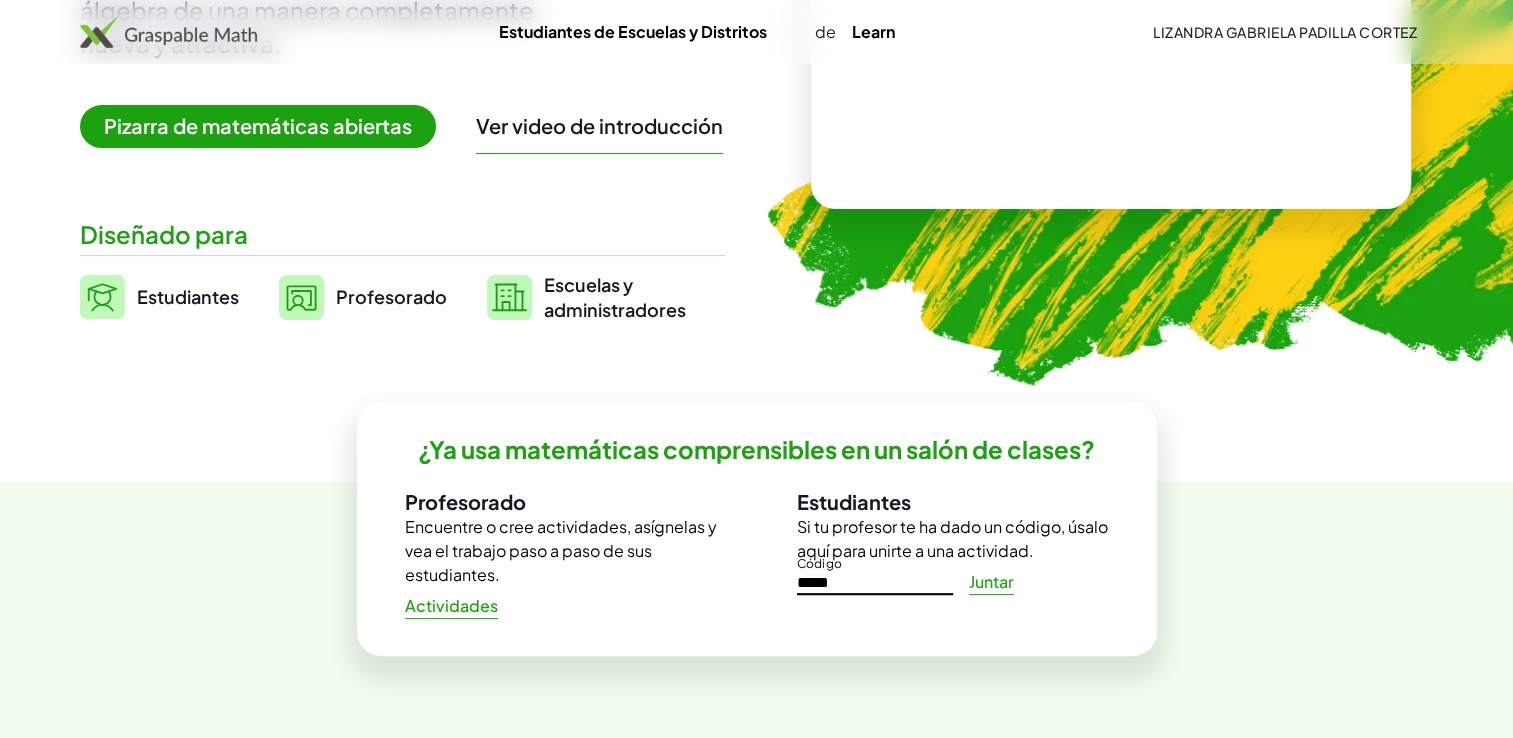 type on "*****" 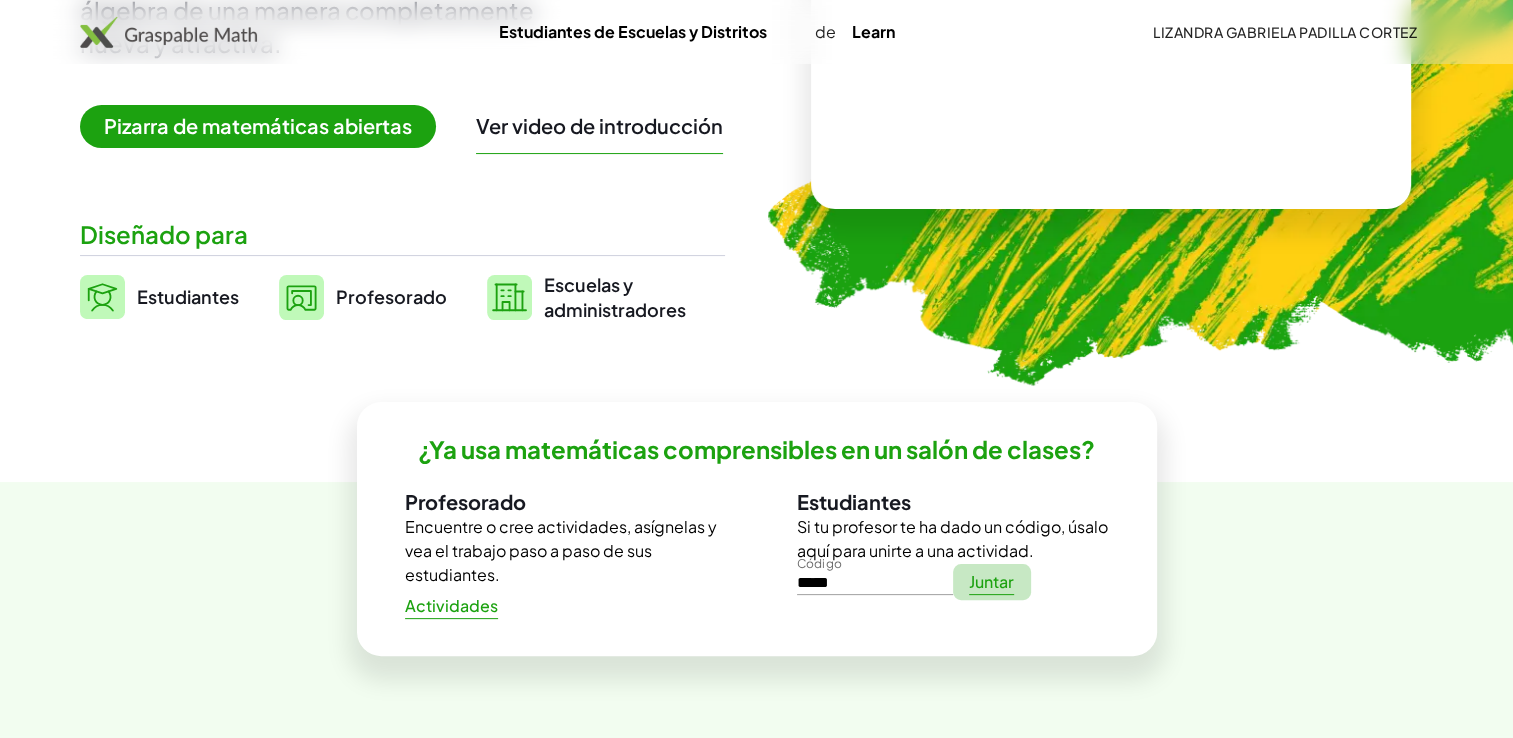 click on "Juntar" 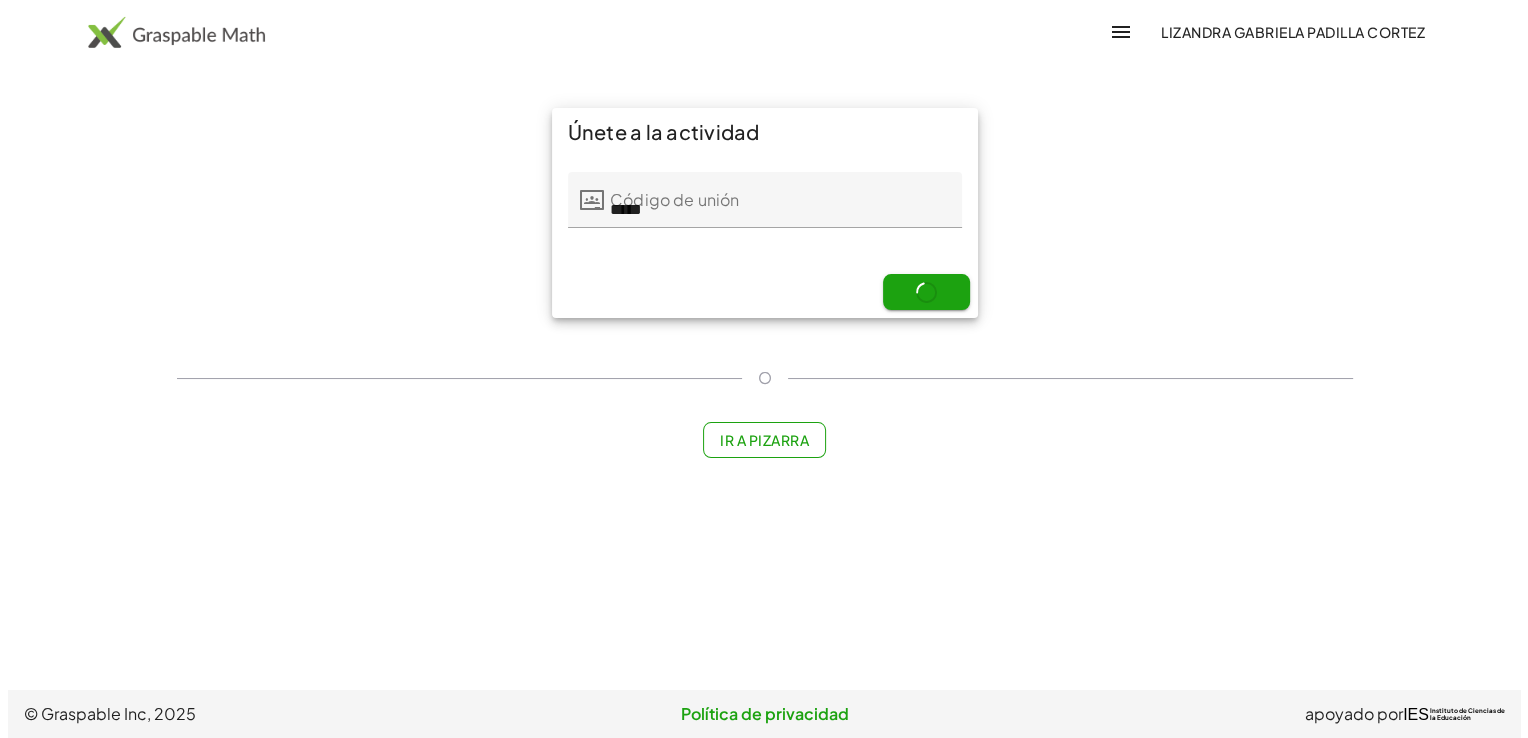 scroll, scrollTop: 0, scrollLeft: 0, axis: both 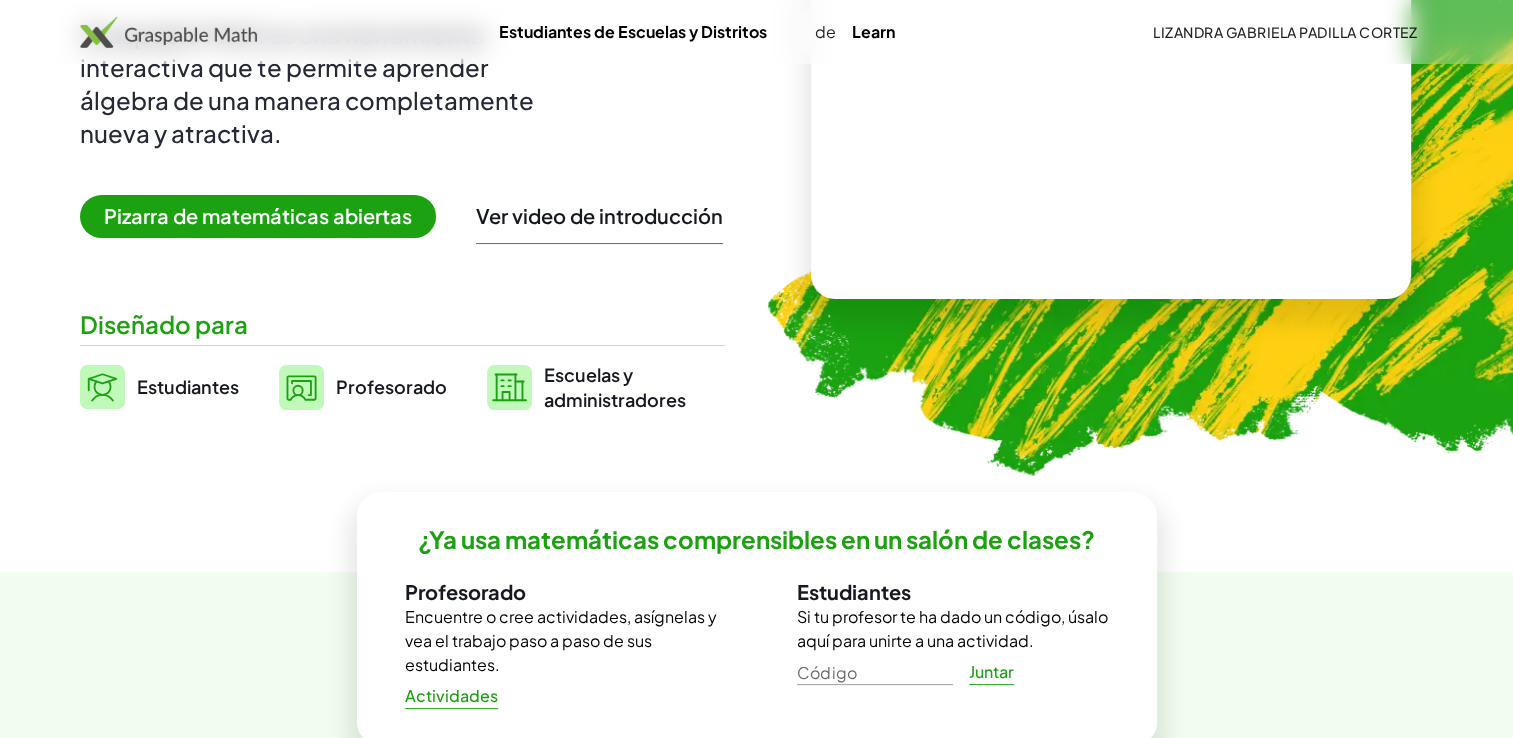 click on "Estudiantes" at bounding box center (188, 386) 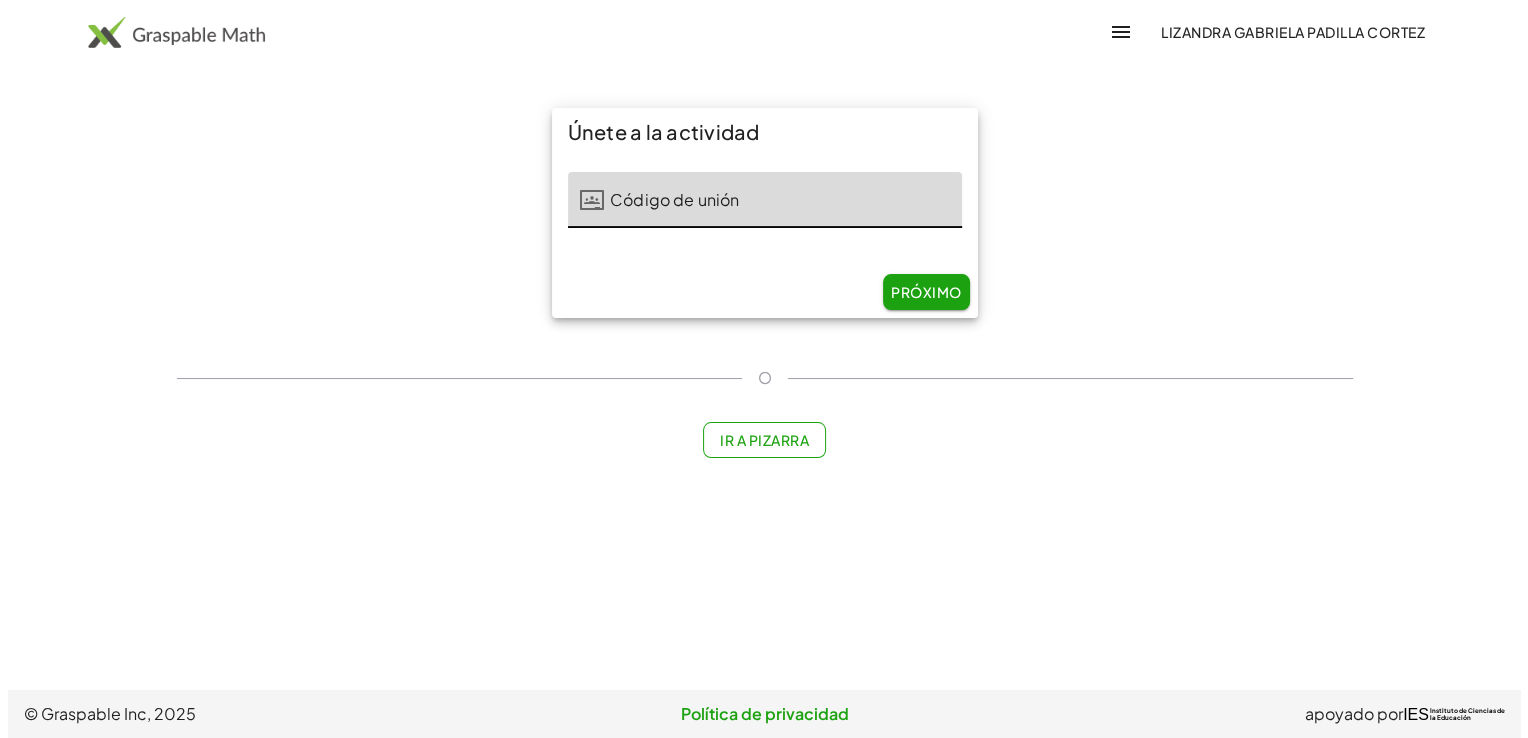 scroll, scrollTop: 0, scrollLeft: 0, axis: both 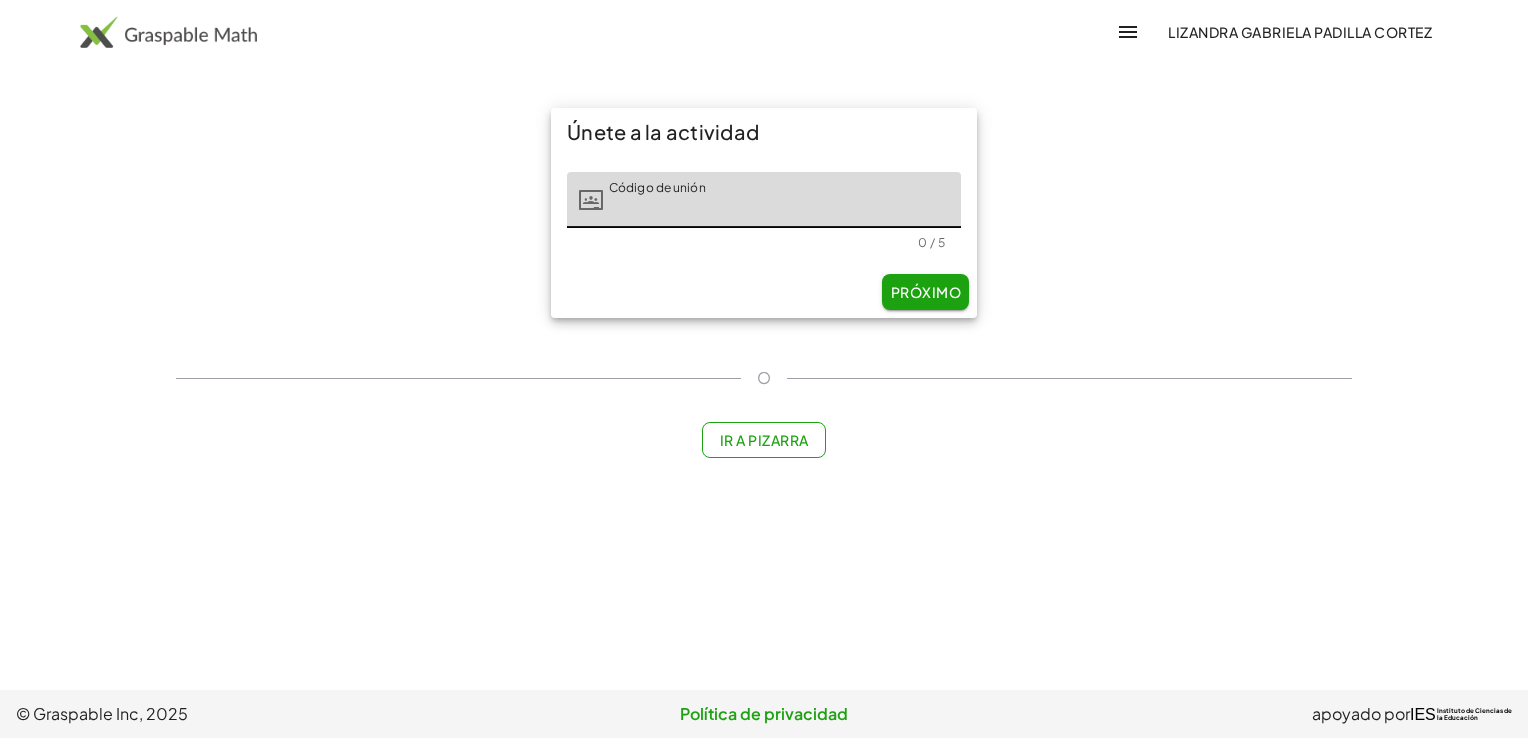 click on "Código de unión" 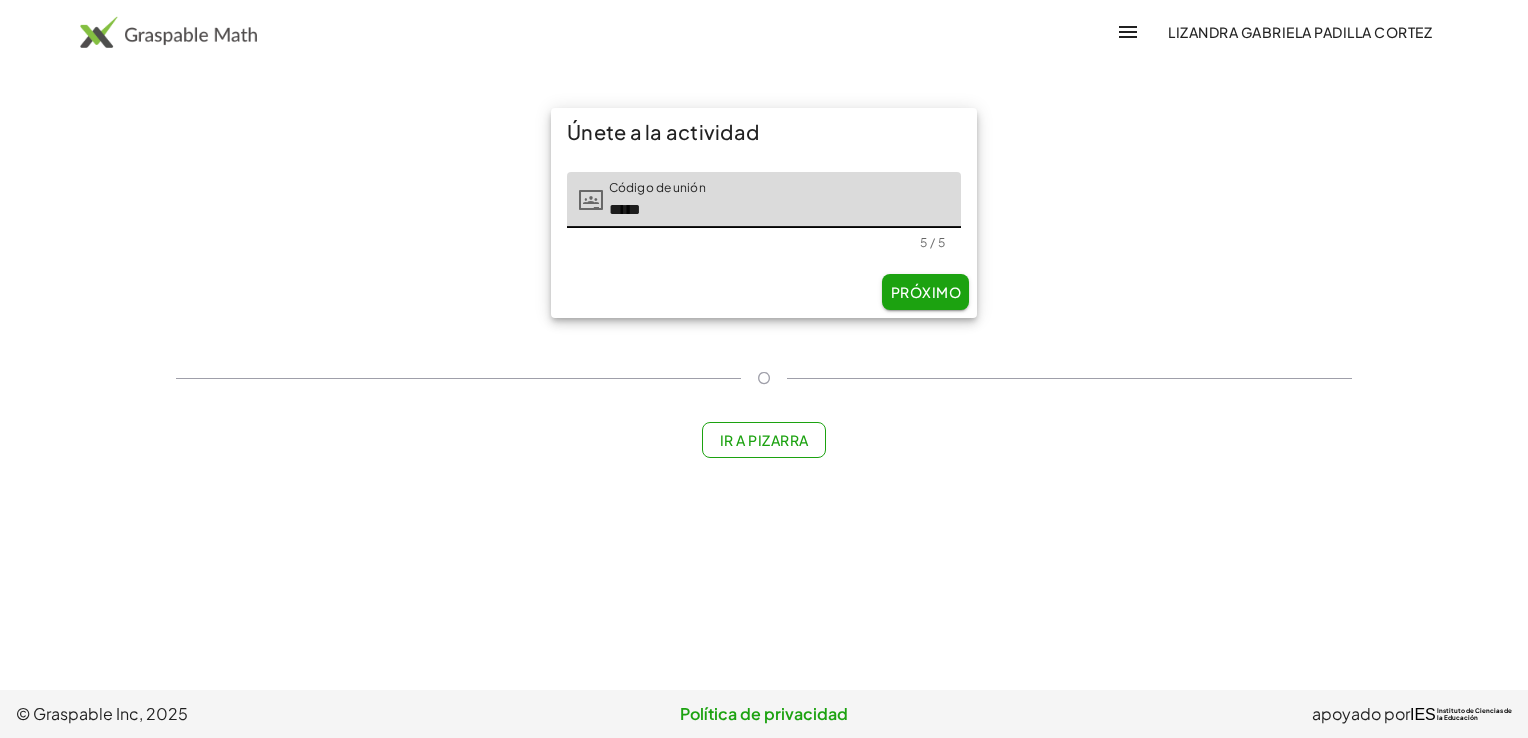 type on "*****" 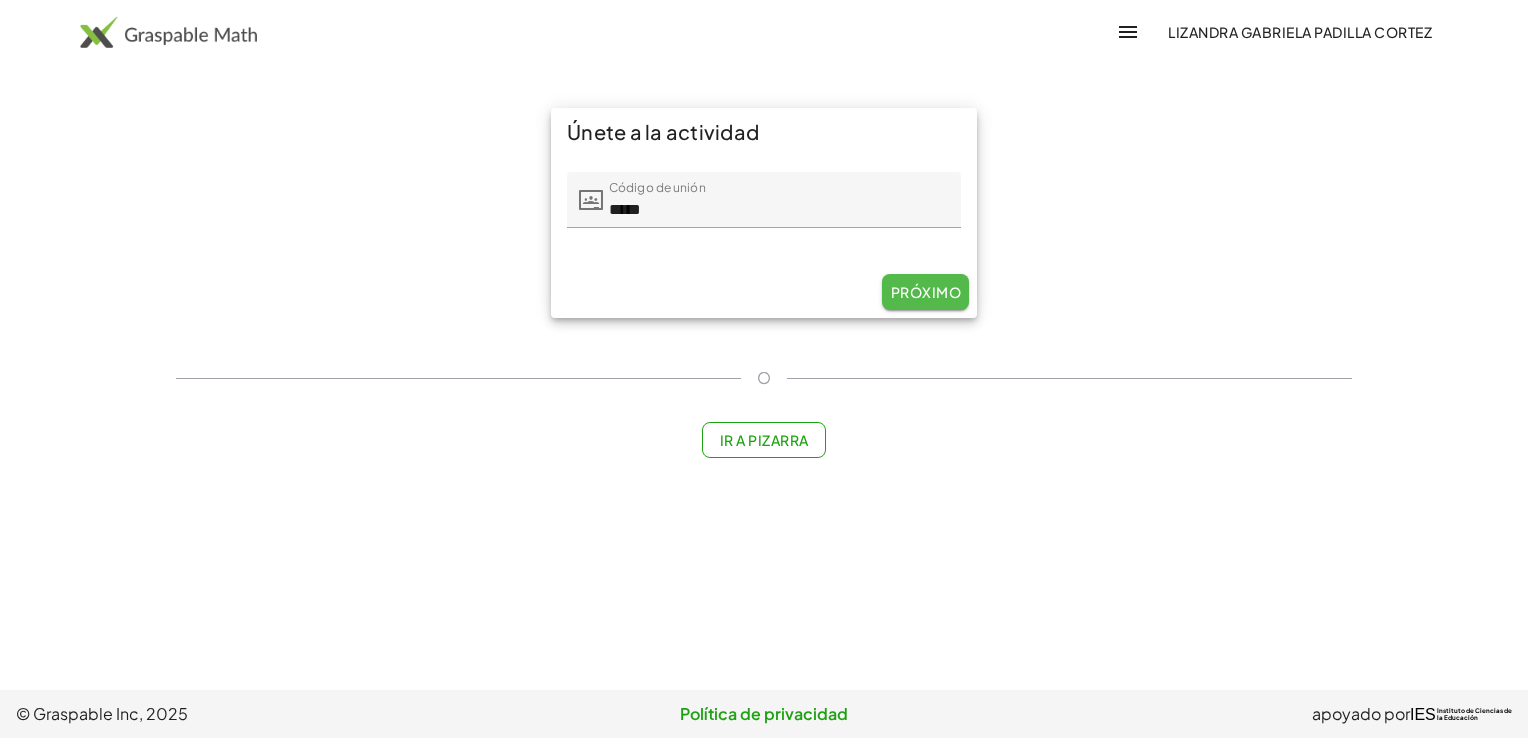 click on "Próximo" 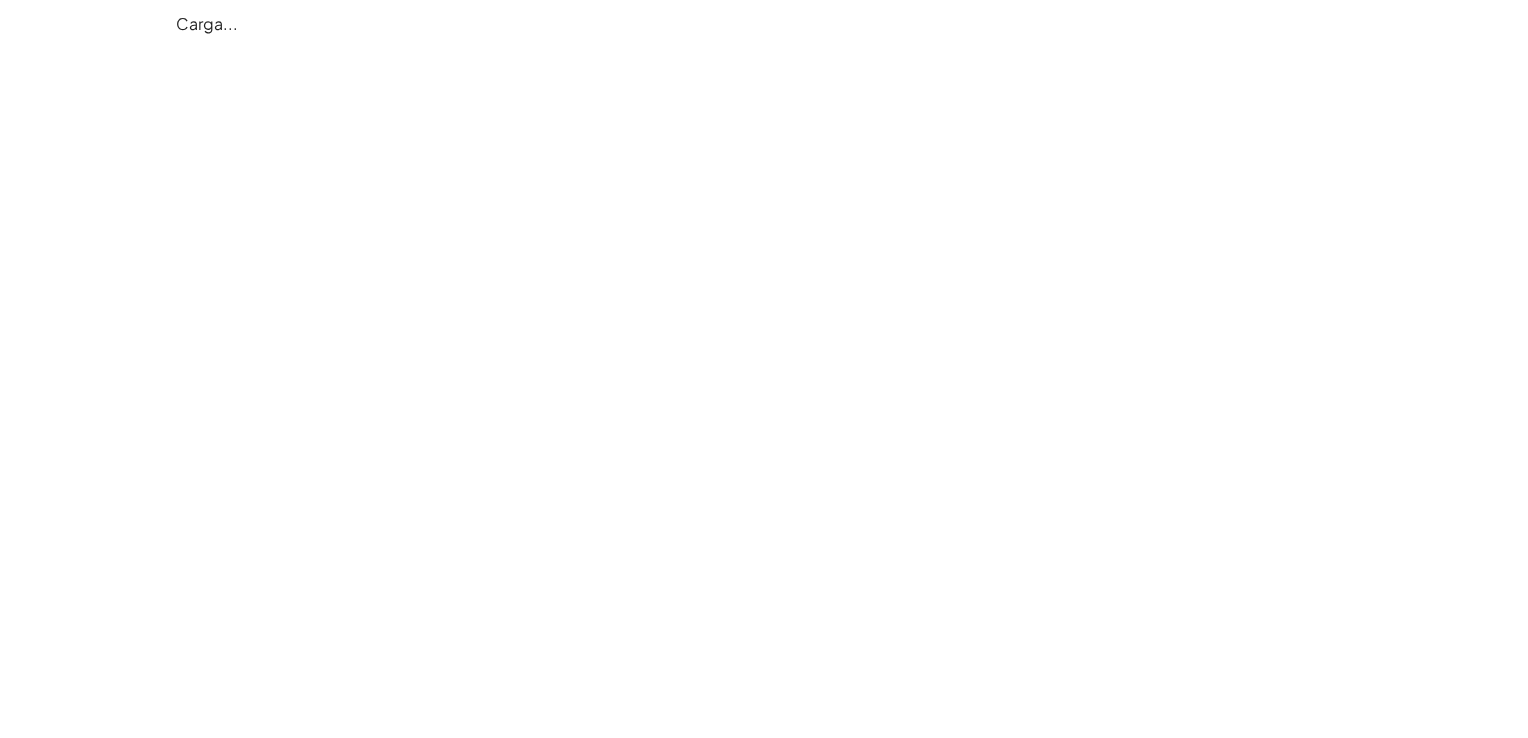 click on "Carga..." 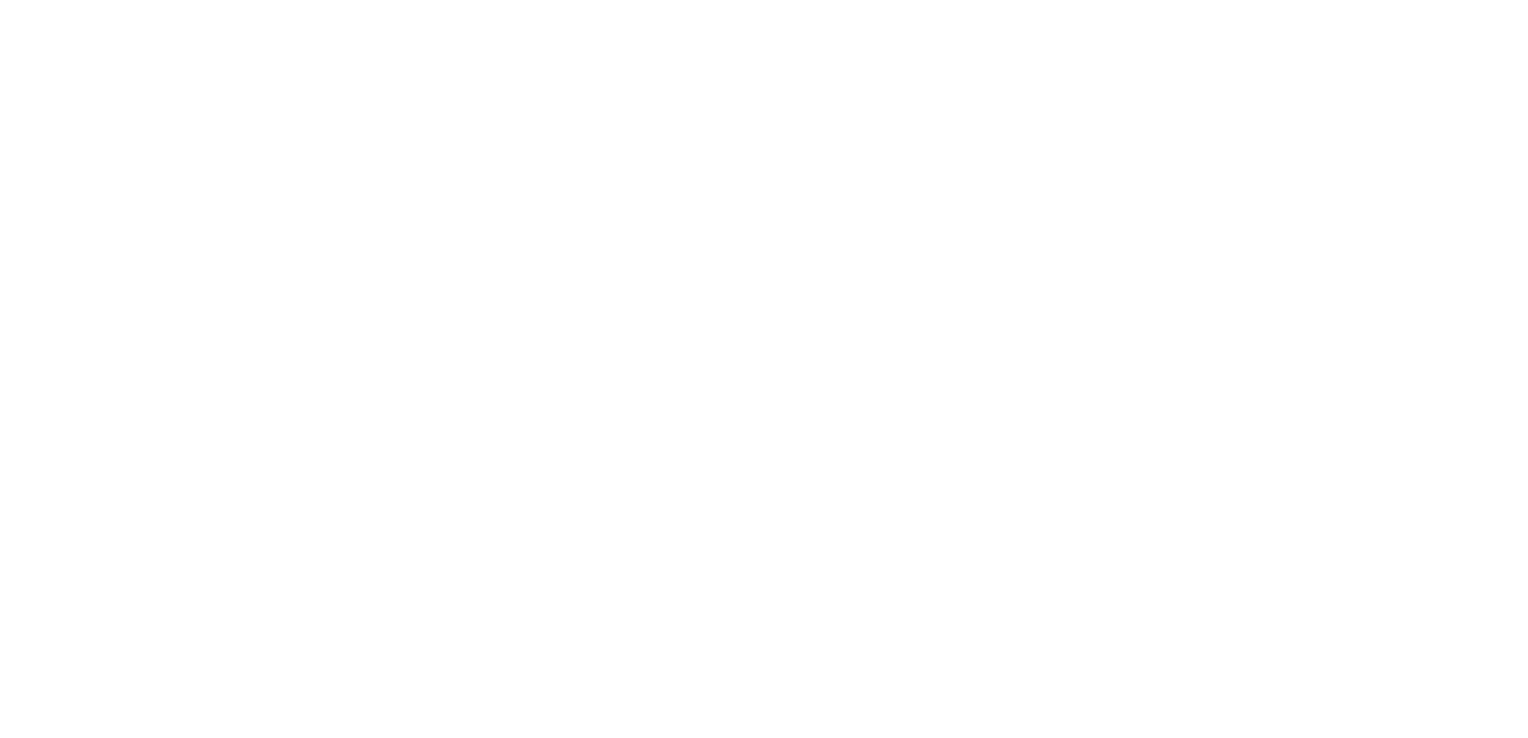 scroll, scrollTop: 0, scrollLeft: 0, axis: both 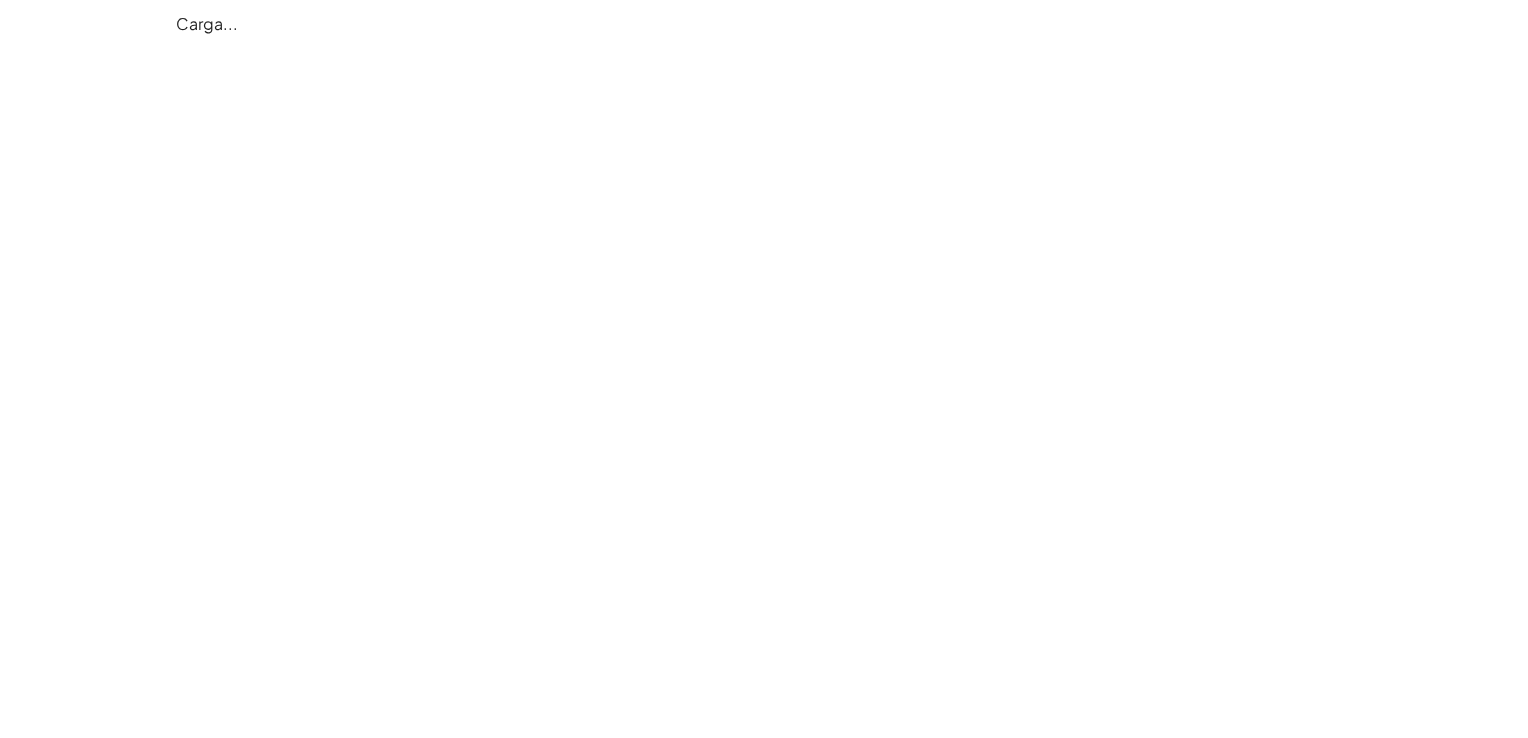click on "Carga..." 